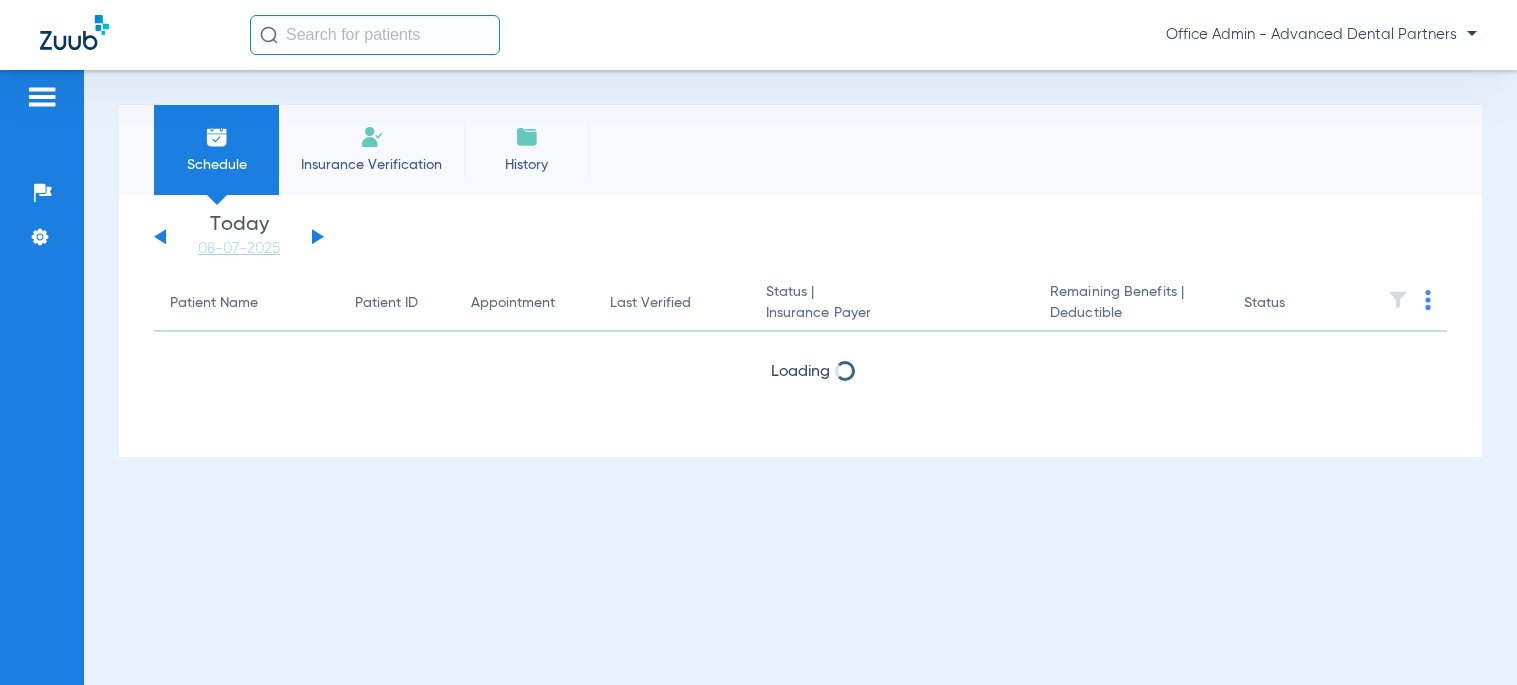 scroll, scrollTop: 0, scrollLeft: 0, axis: both 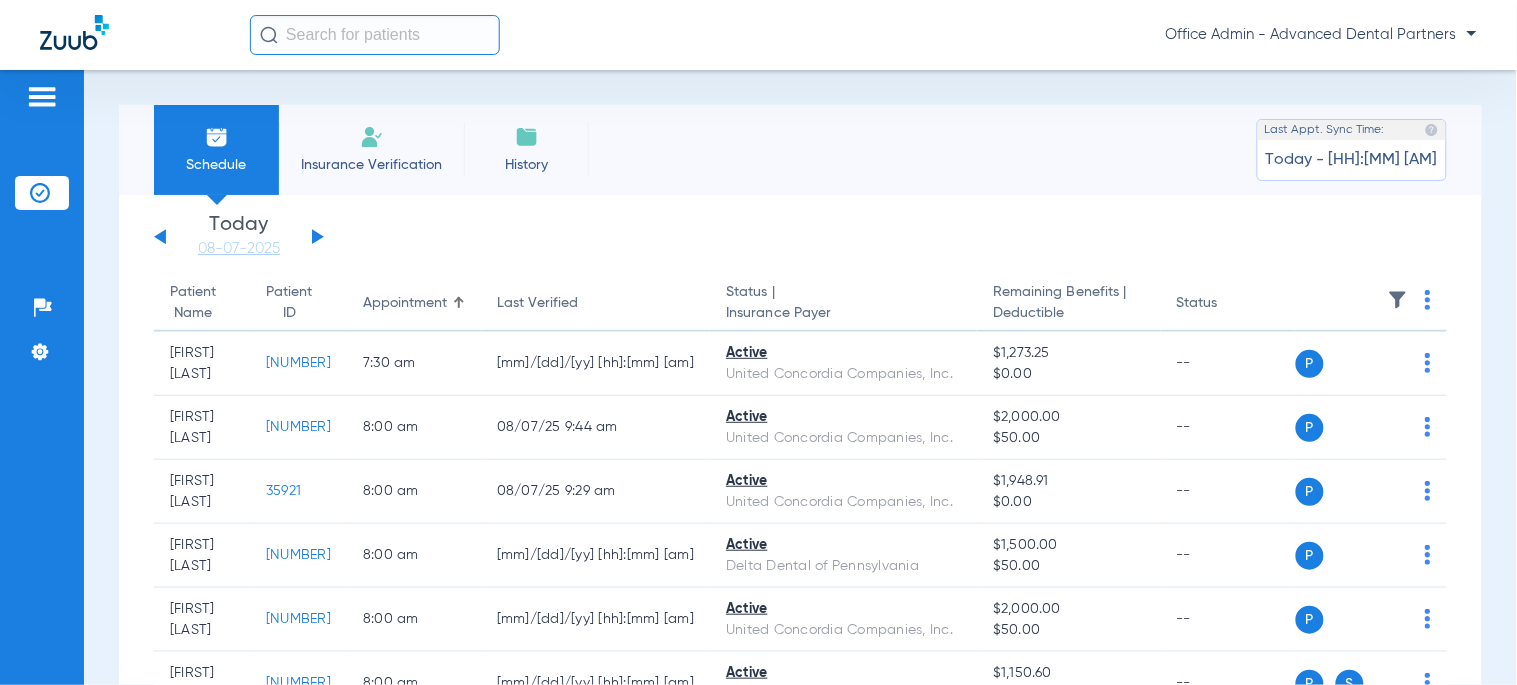 click 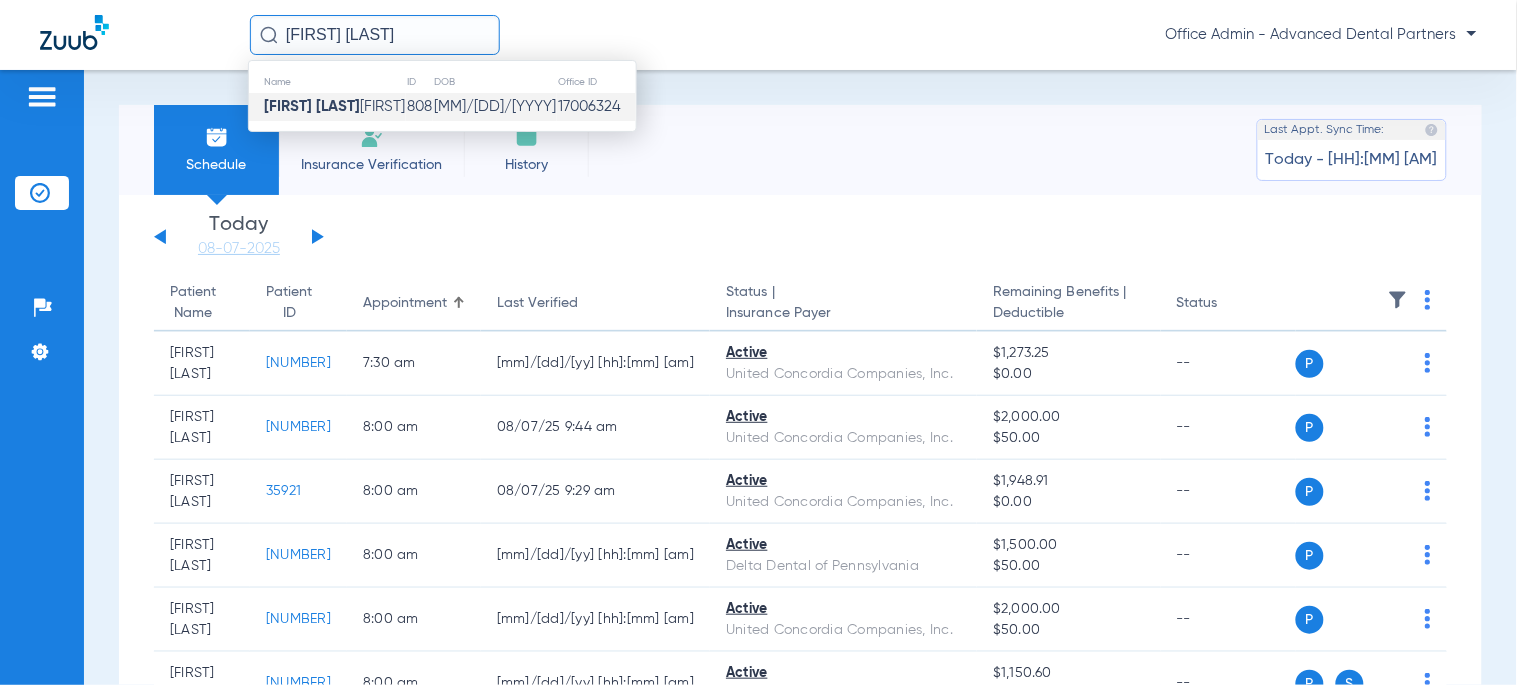 type on "[FIRST] [LAST]" 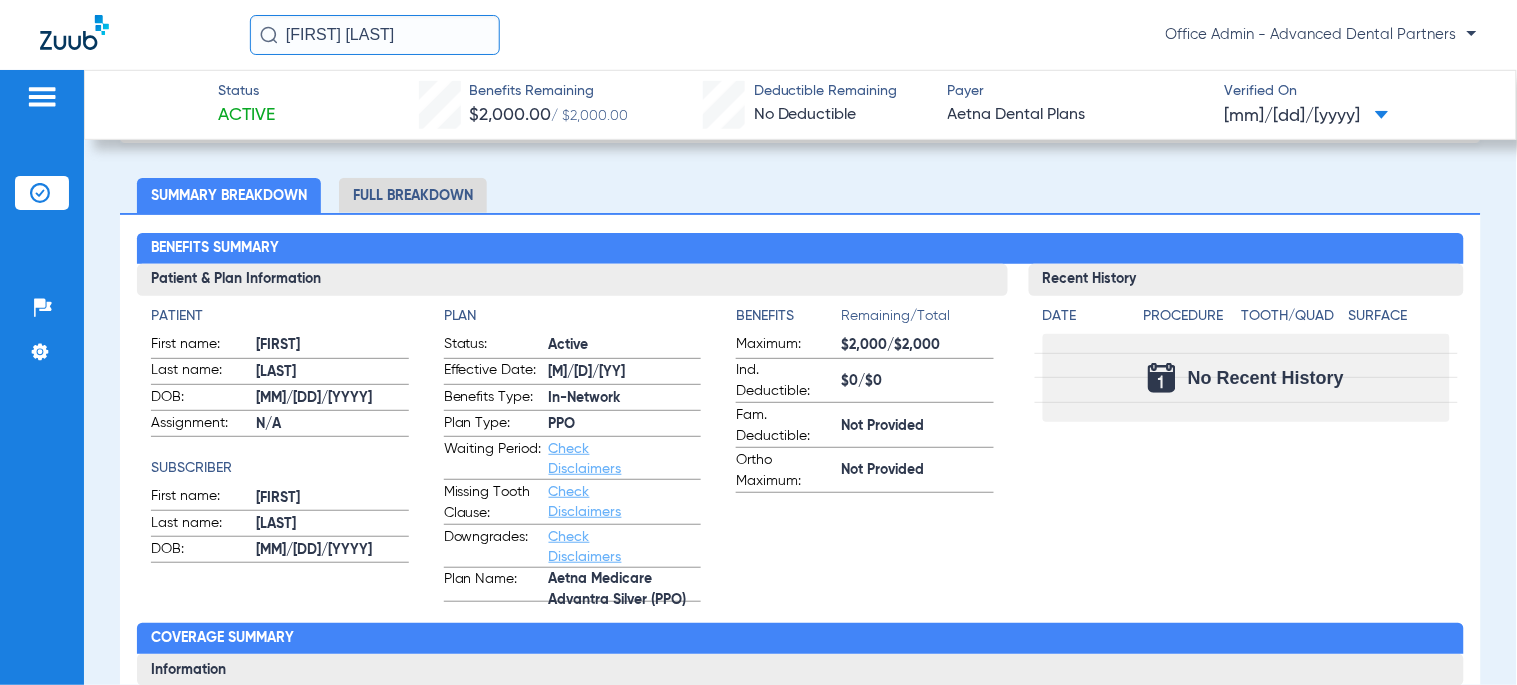 scroll, scrollTop: 146, scrollLeft: 0, axis: vertical 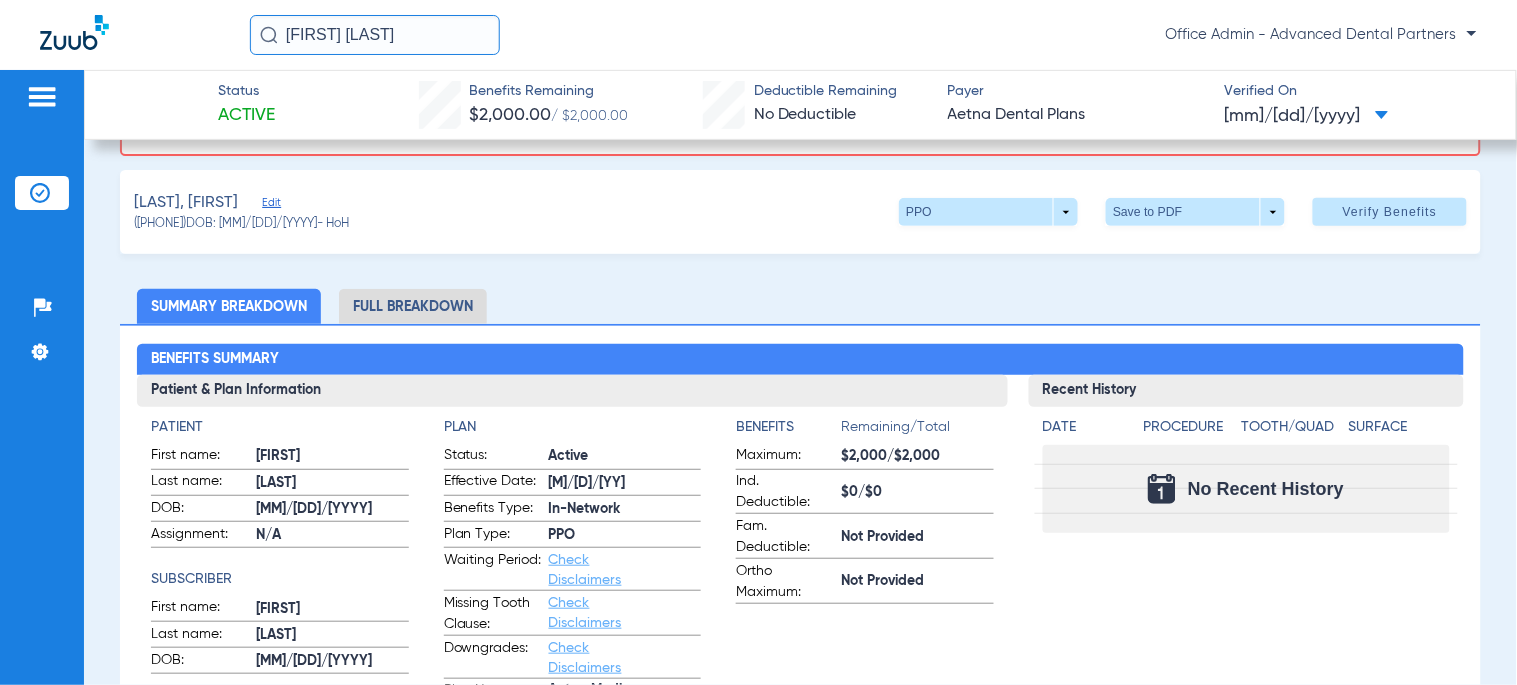 click on "Full Breakdown" 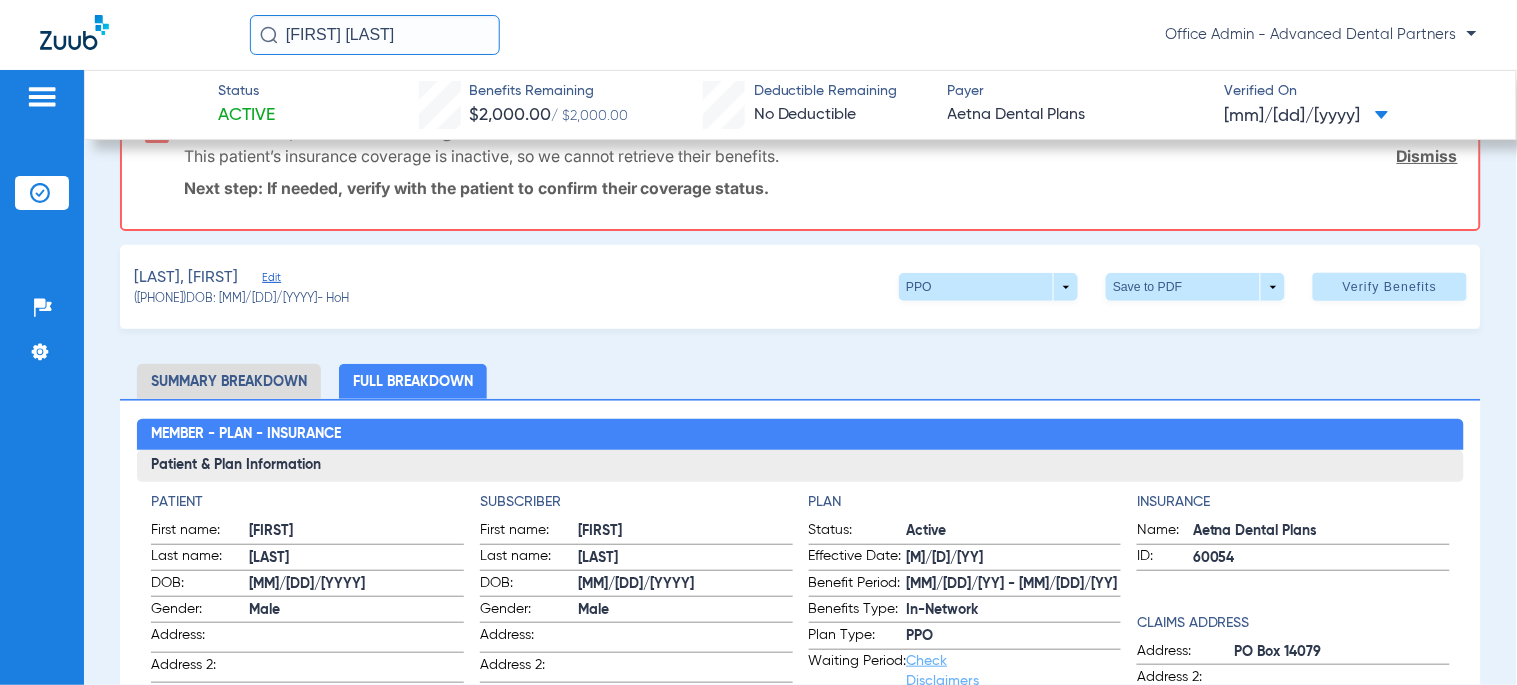 scroll, scrollTop: 111, scrollLeft: 0, axis: vertical 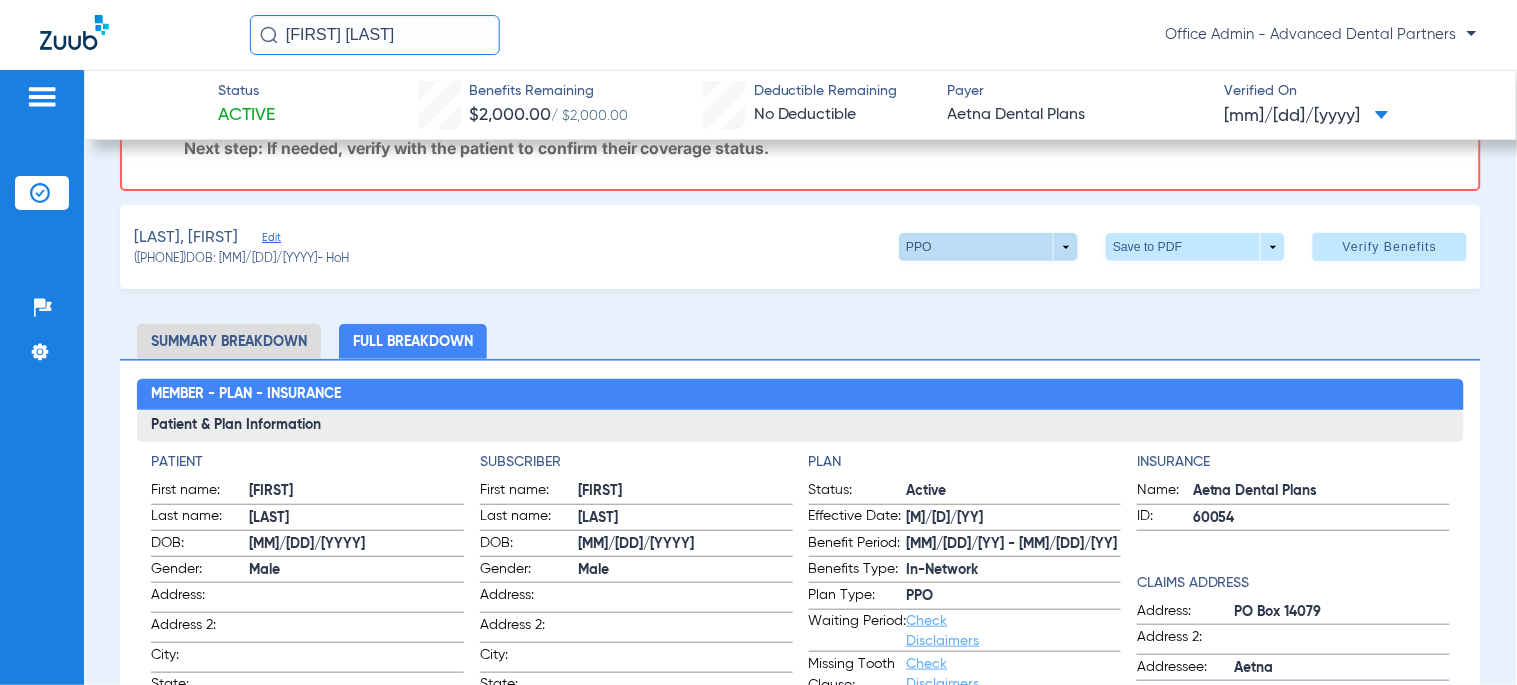 click 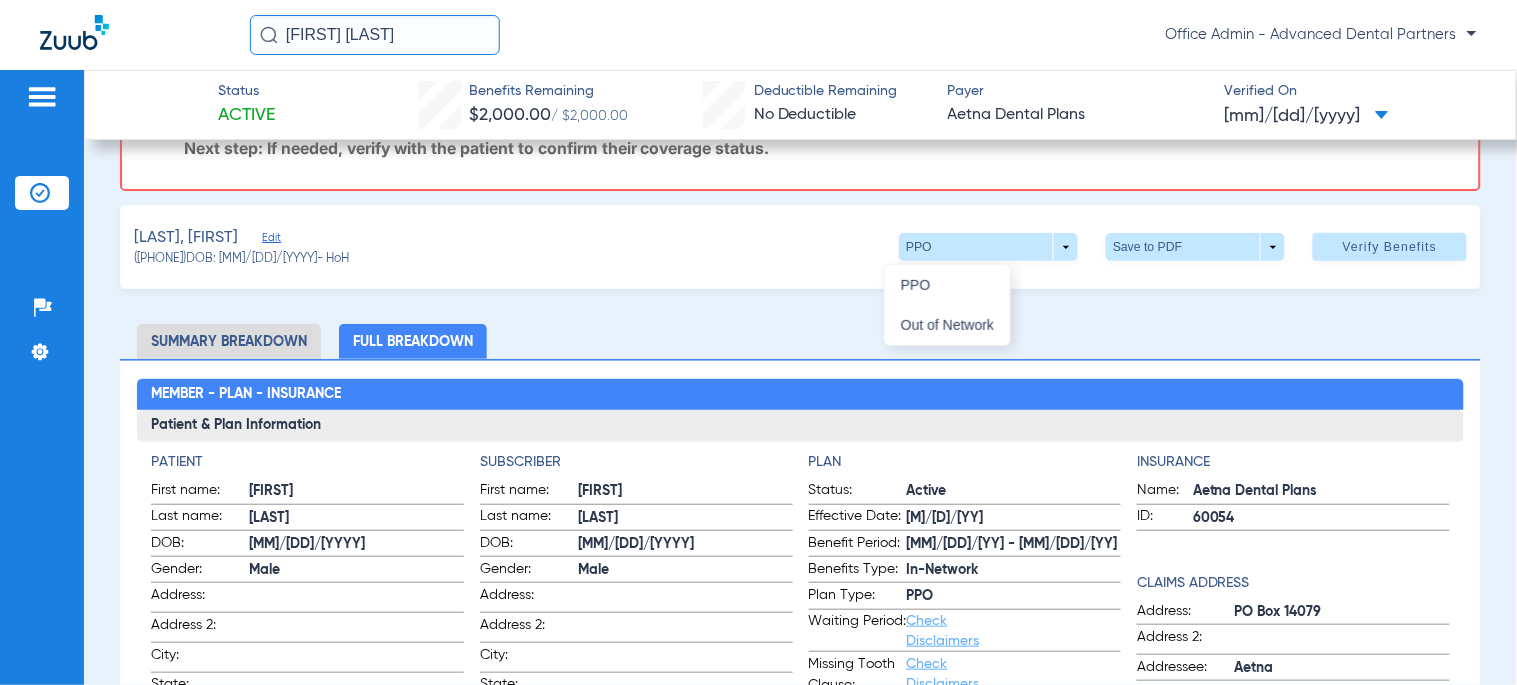 click at bounding box center [758, 342] 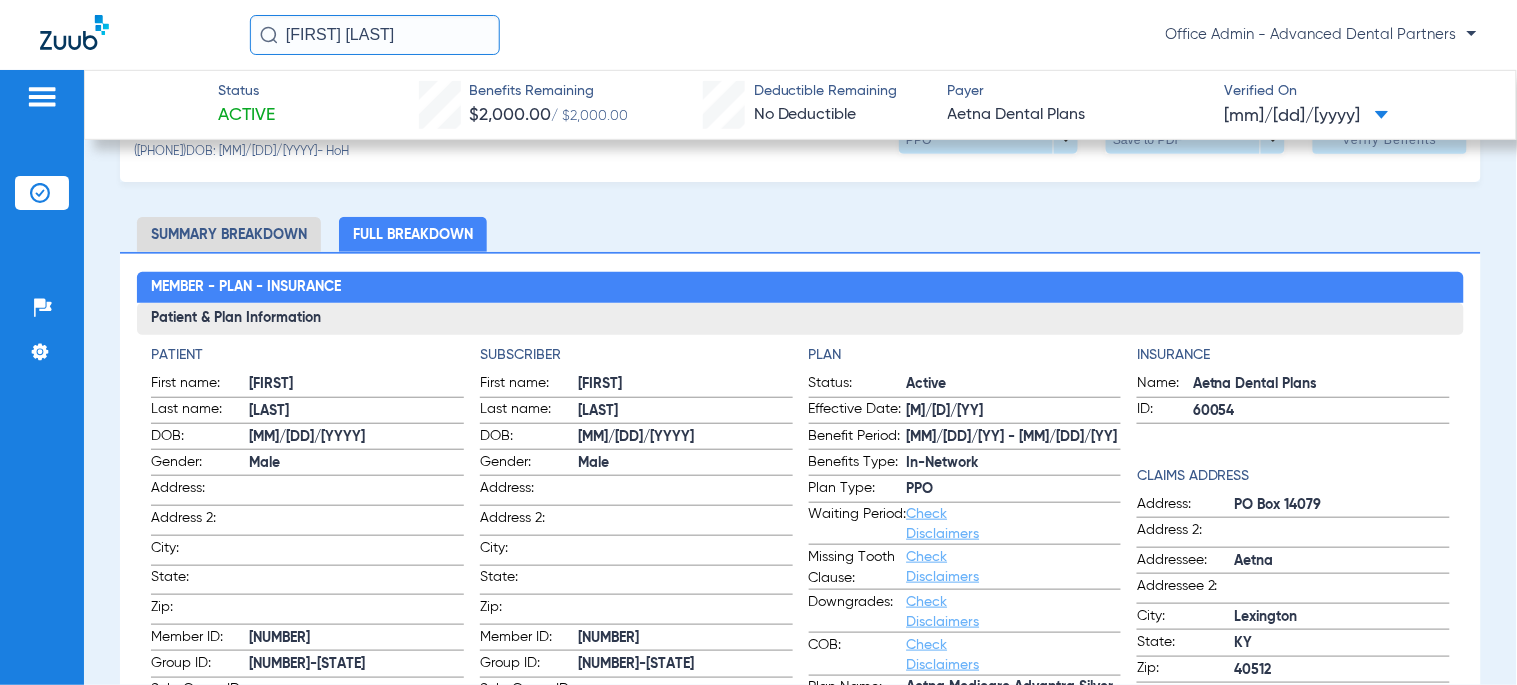 scroll, scrollTop: 111, scrollLeft: 0, axis: vertical 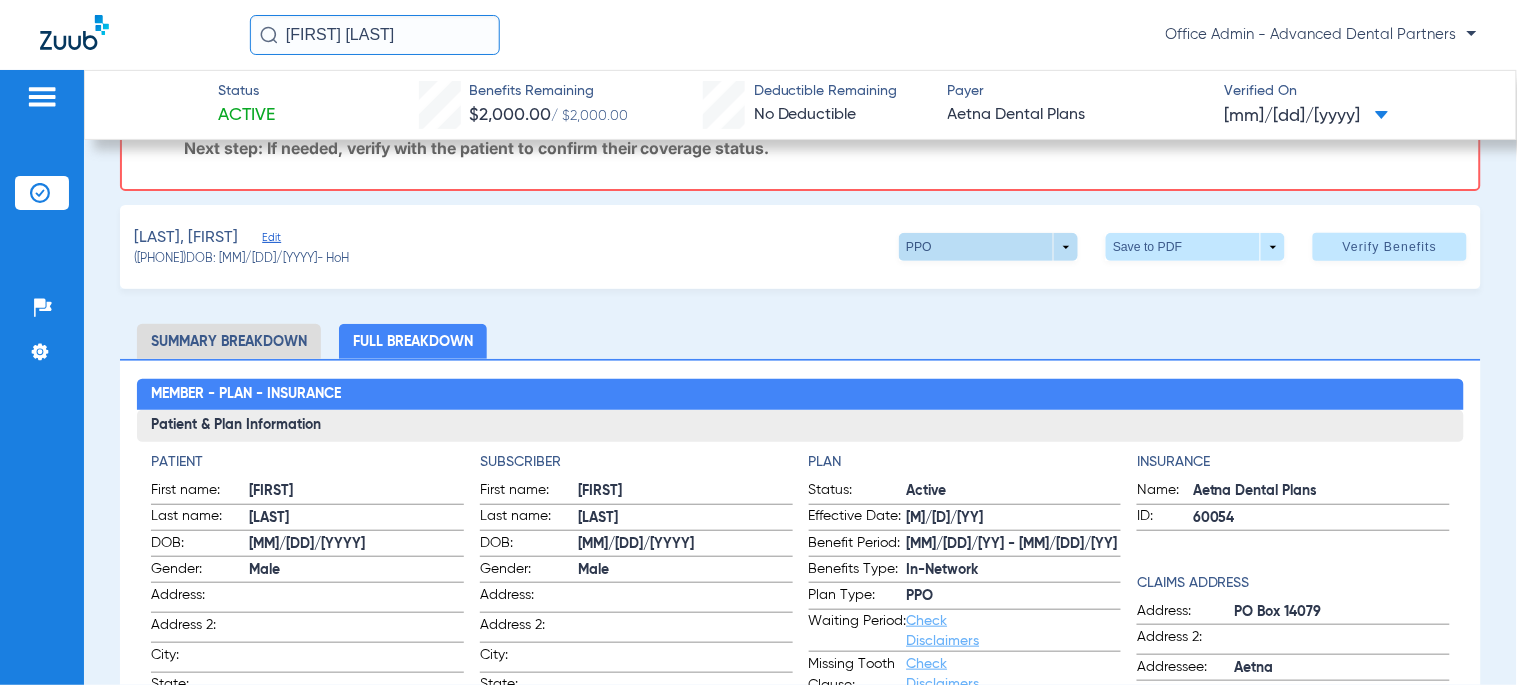 click 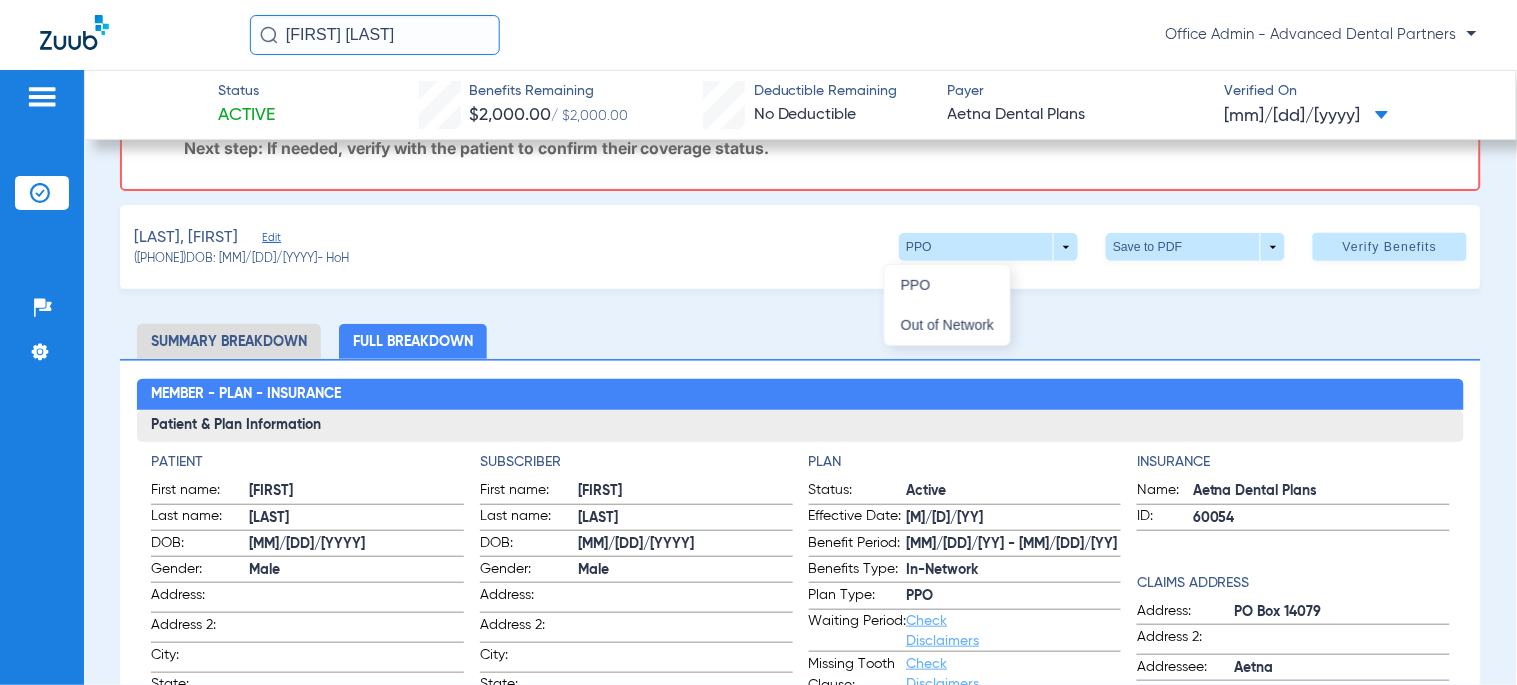 click at bounding box center (758, 342) 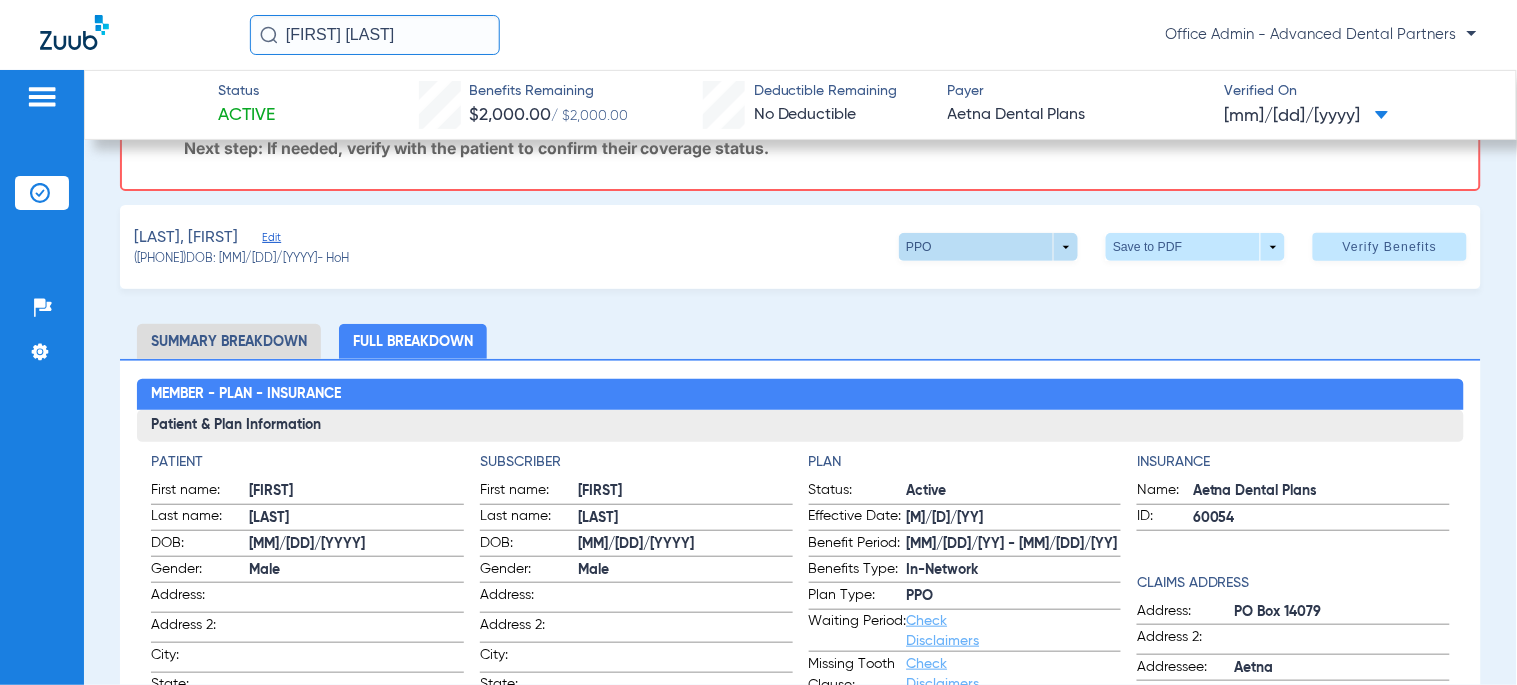 click 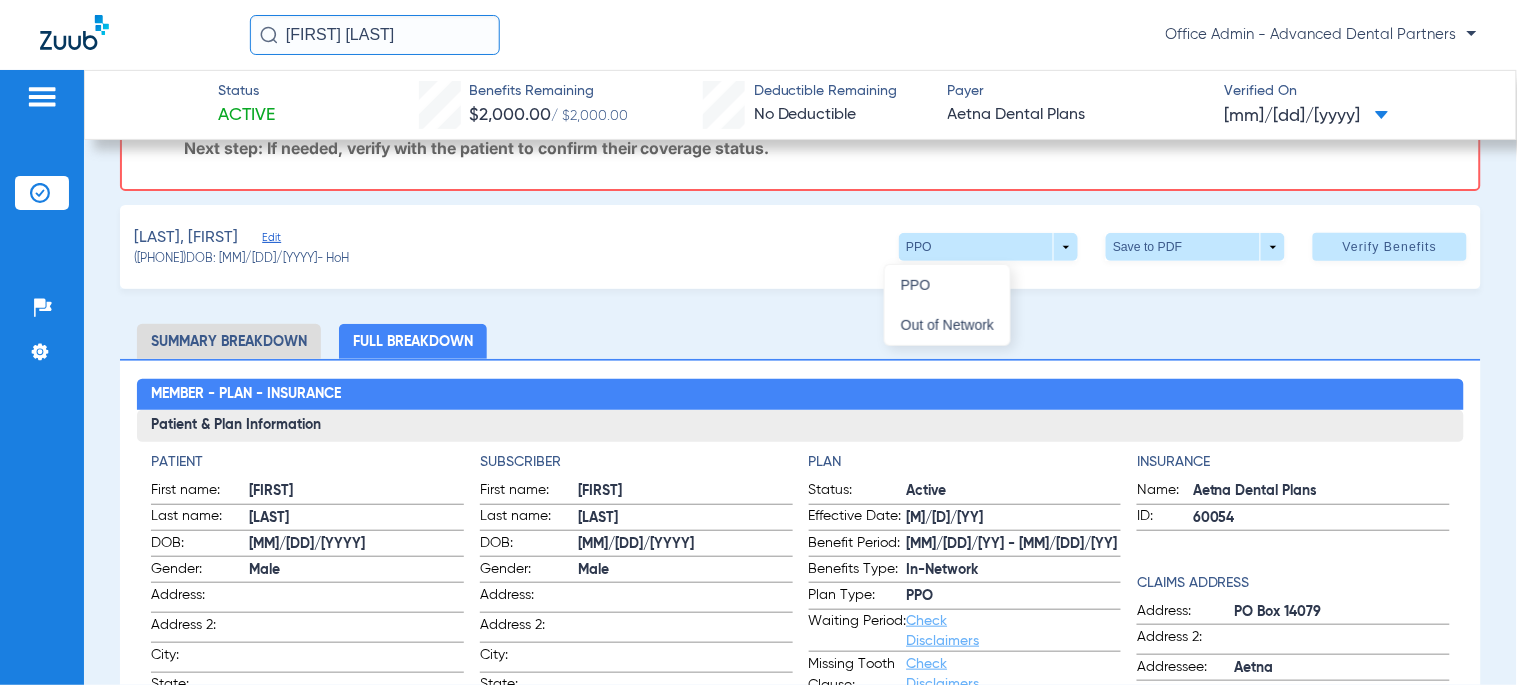 click at bounding box center [758, 342] 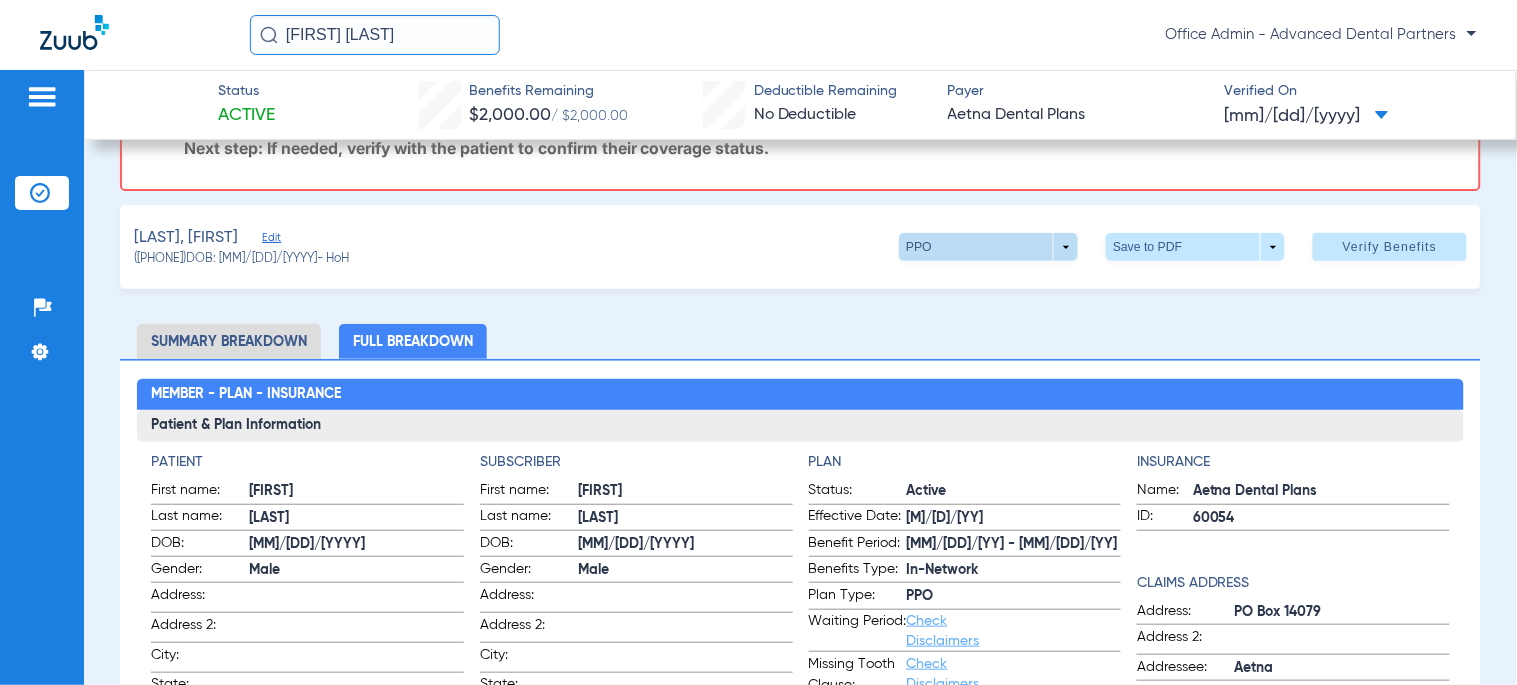 click 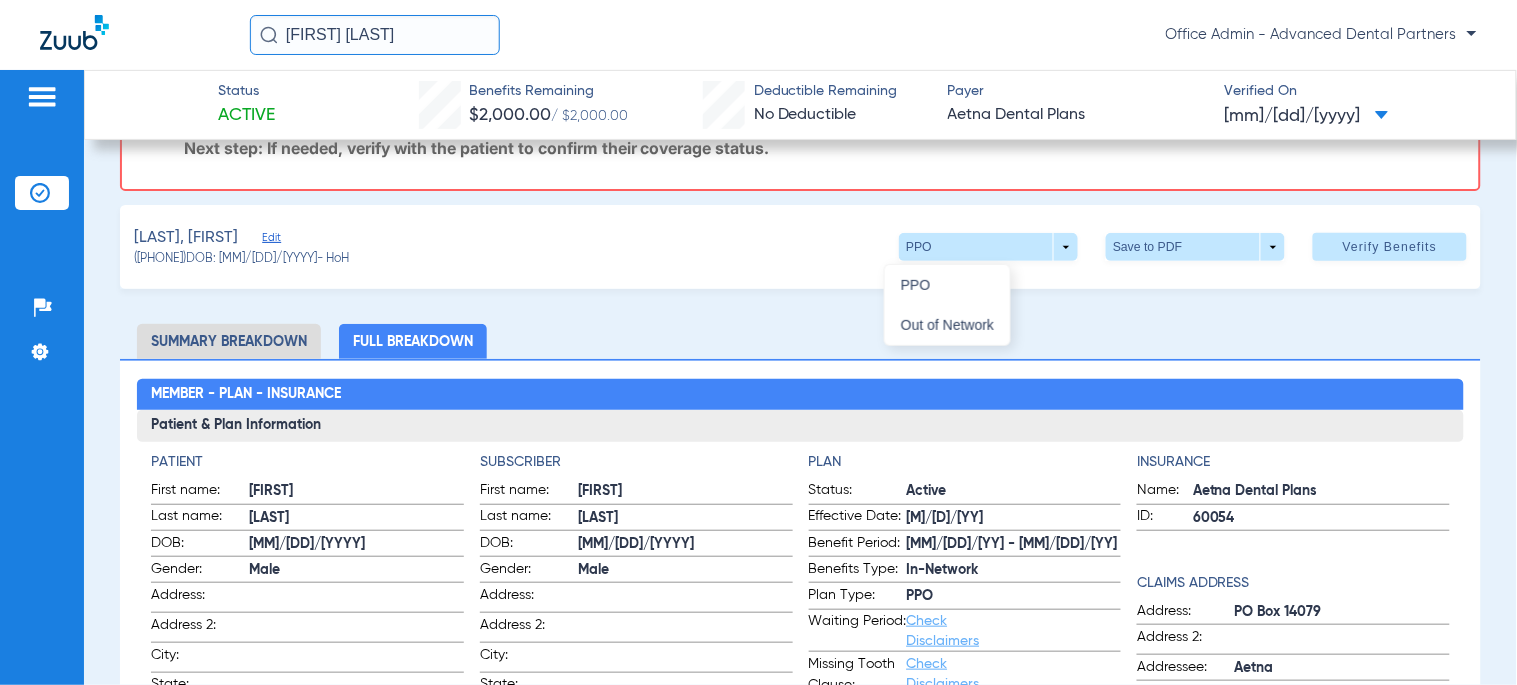 click at bounding box center [758, 342] 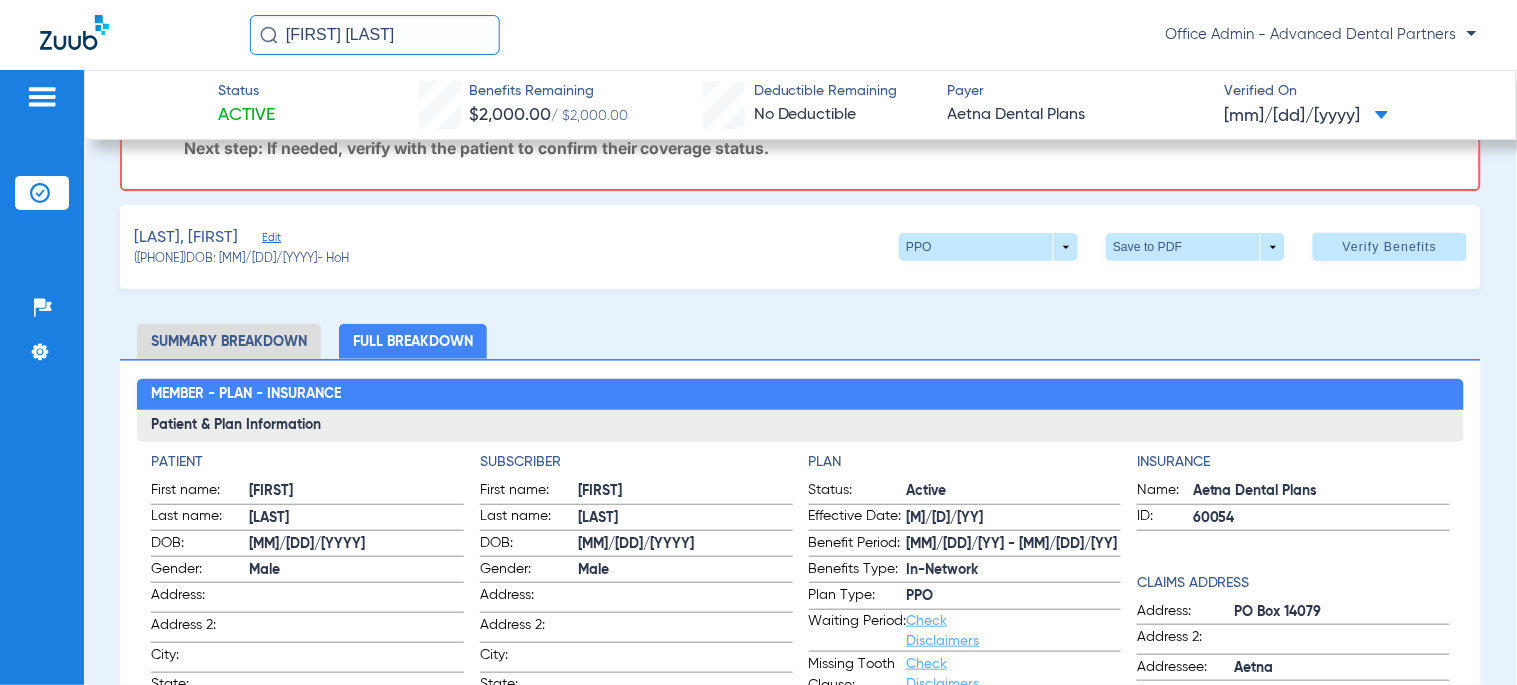 scroll, scrollTop: 333, scrollLeft: 0, axis: vertical 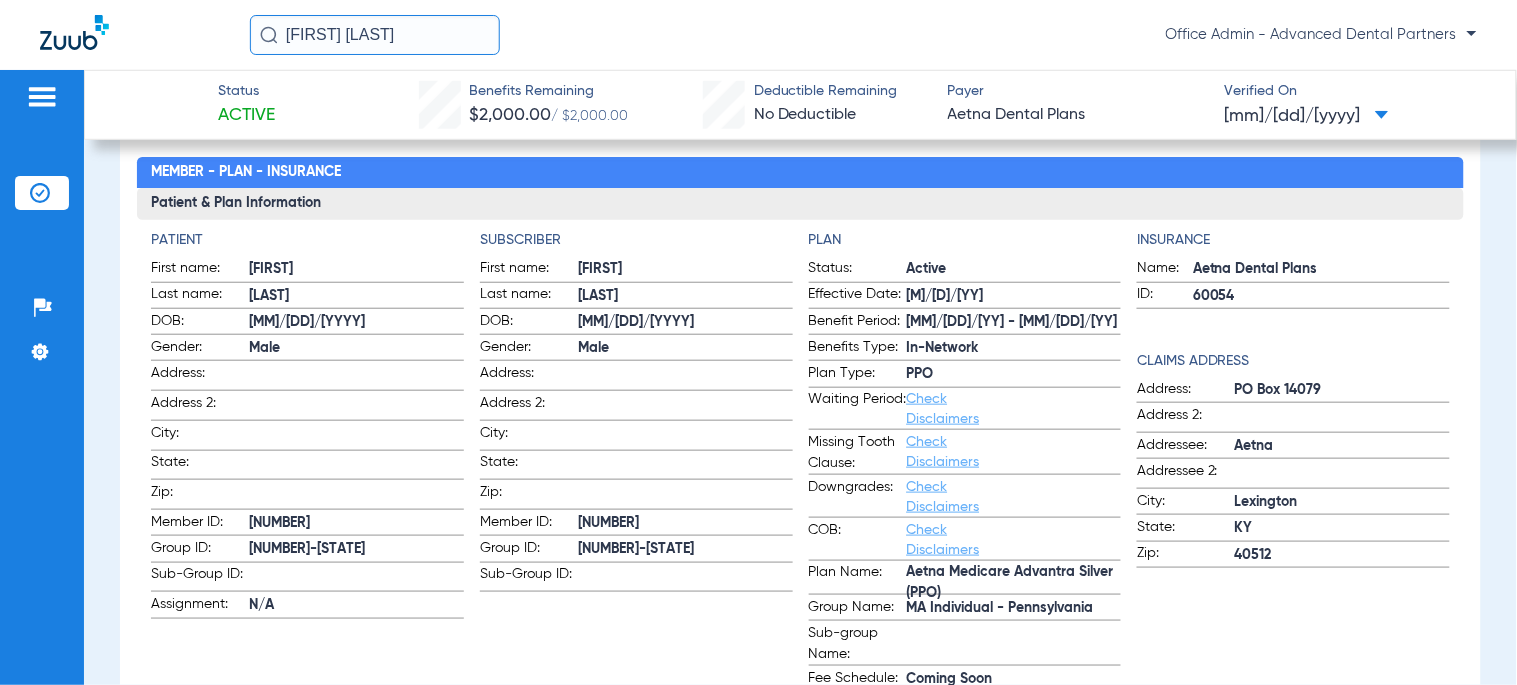 click on "[MM]/[DD]/[YY] - [MM]/[DD]/[YY]" 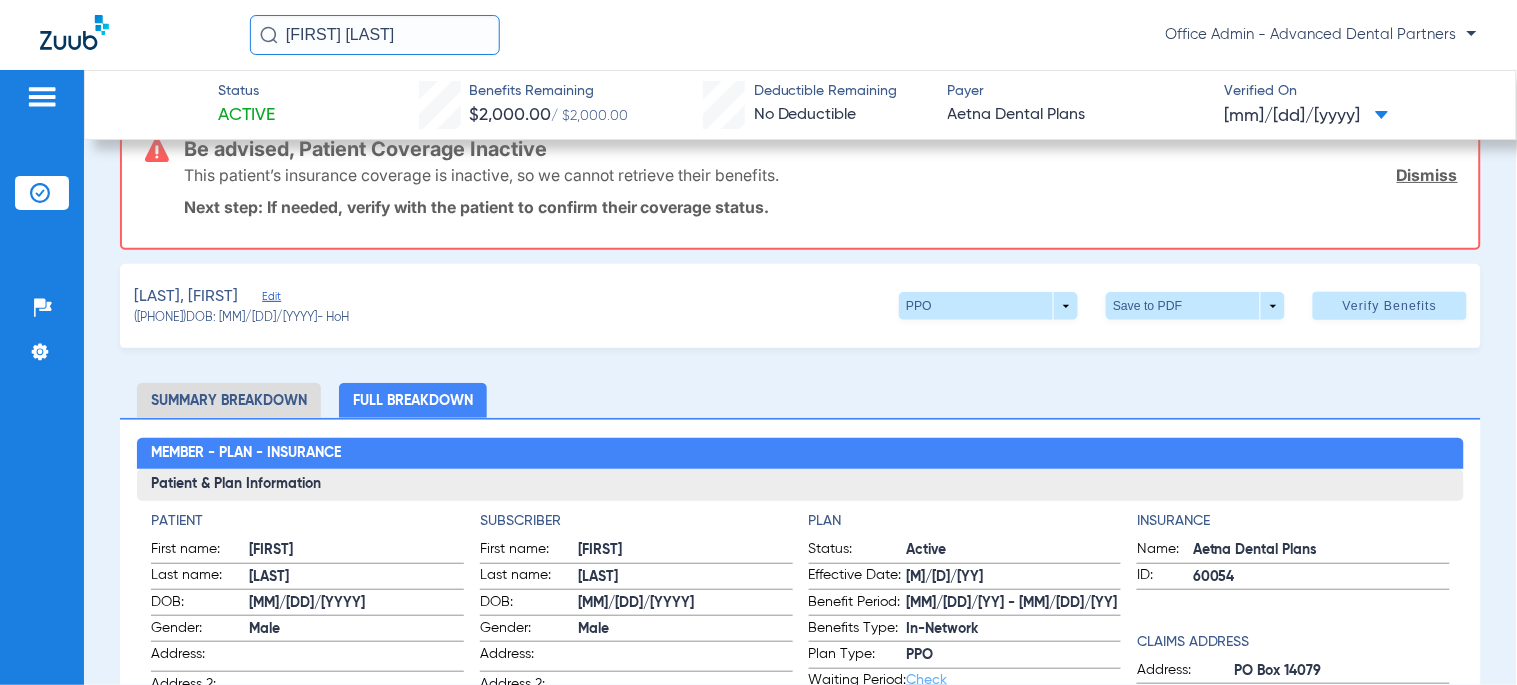 scroll, scrollTop: 0, scrollLeft: 0, axis: both 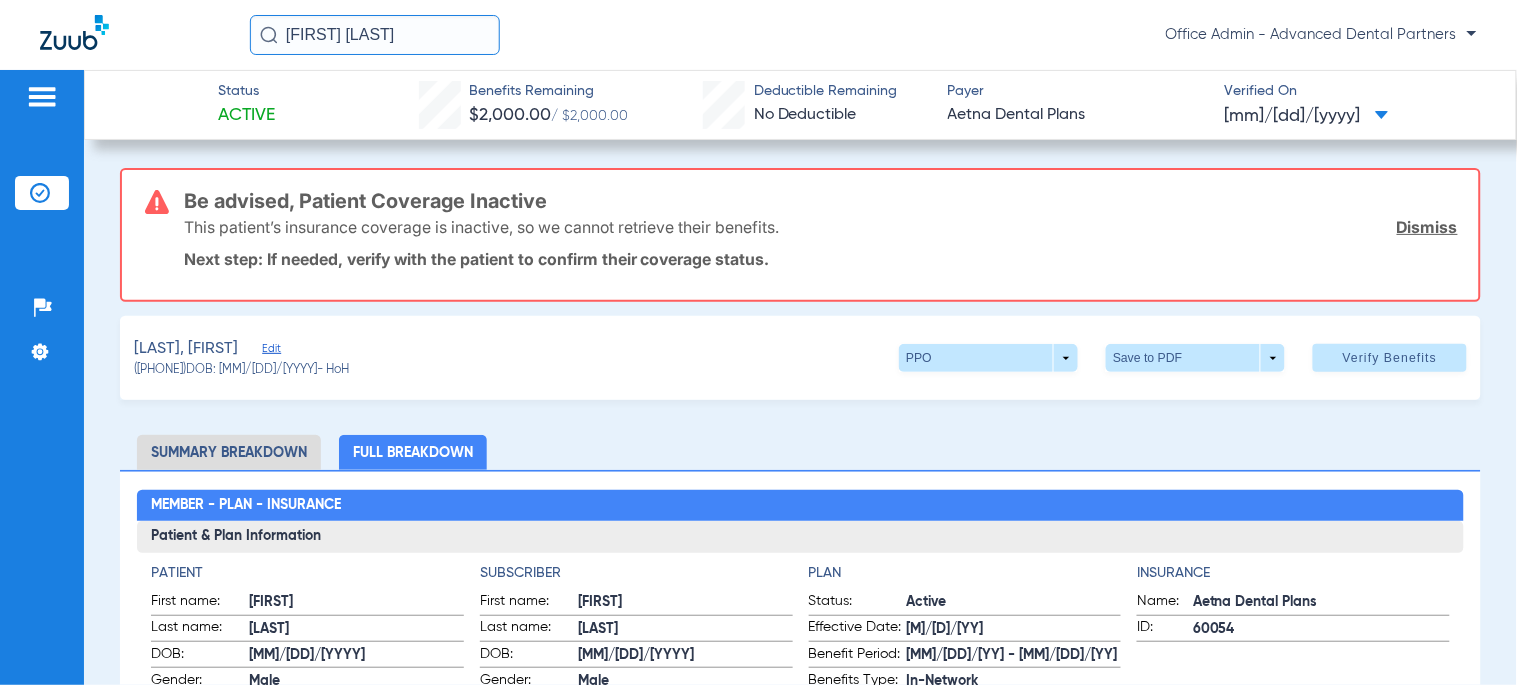 click on "Summary Breakdown" 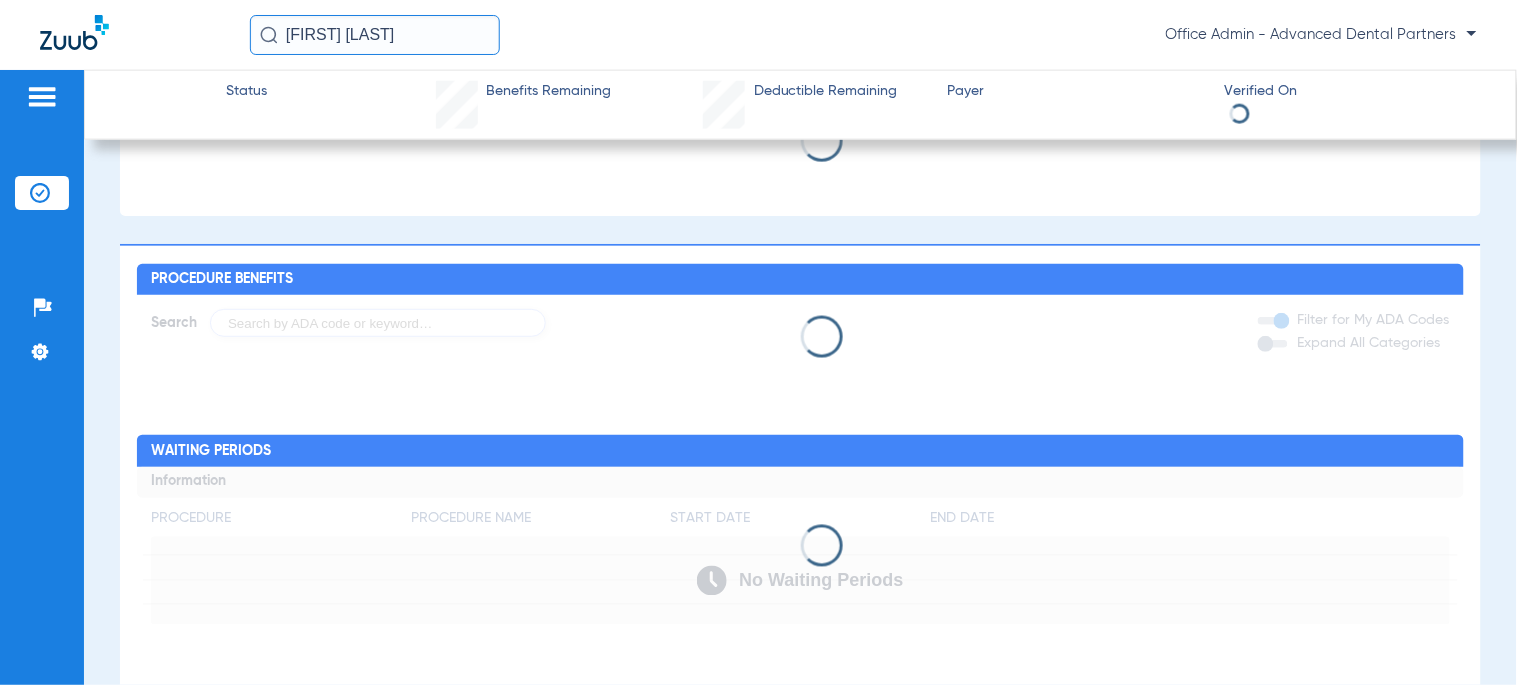 scroll, scrollTop: 0, scrollLeft: 0, axis: both 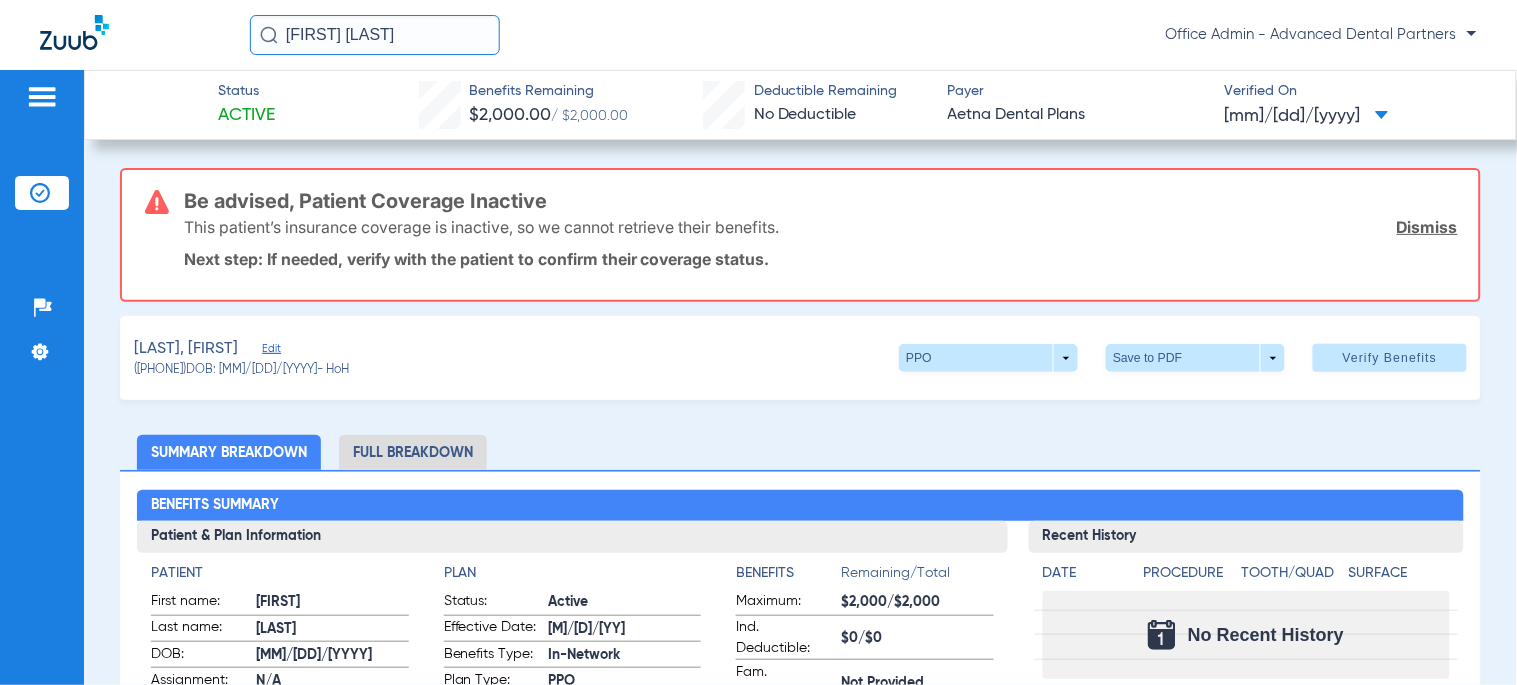 click on "Full Breakdown" 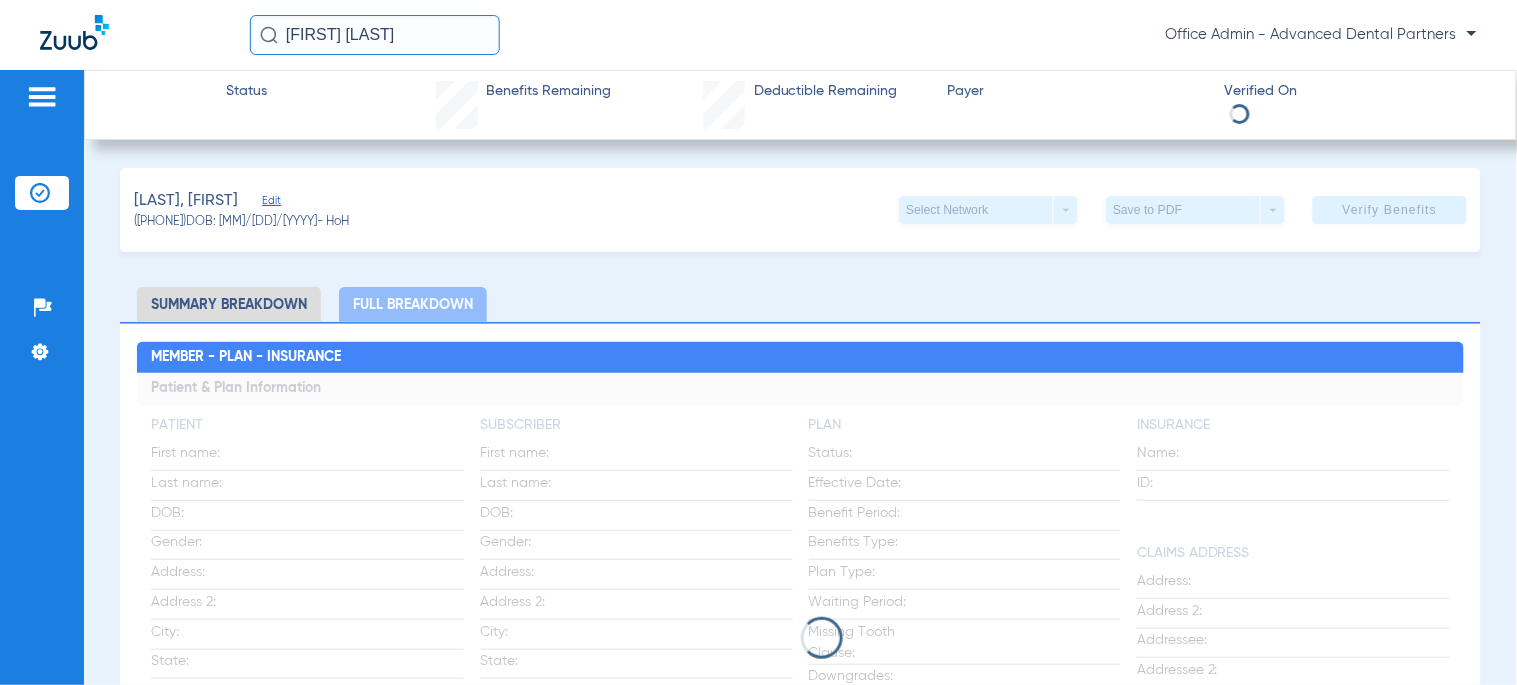 click on "Summary Breakdown" 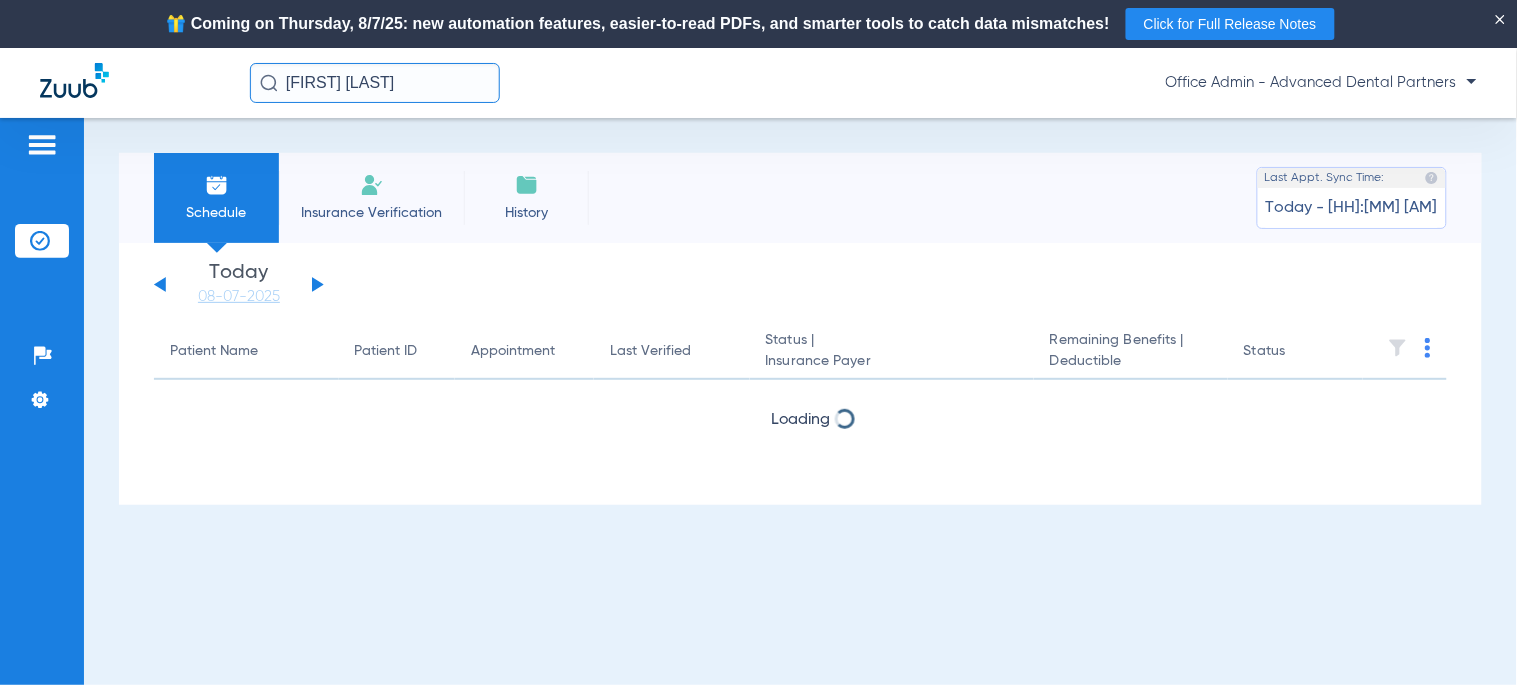 click 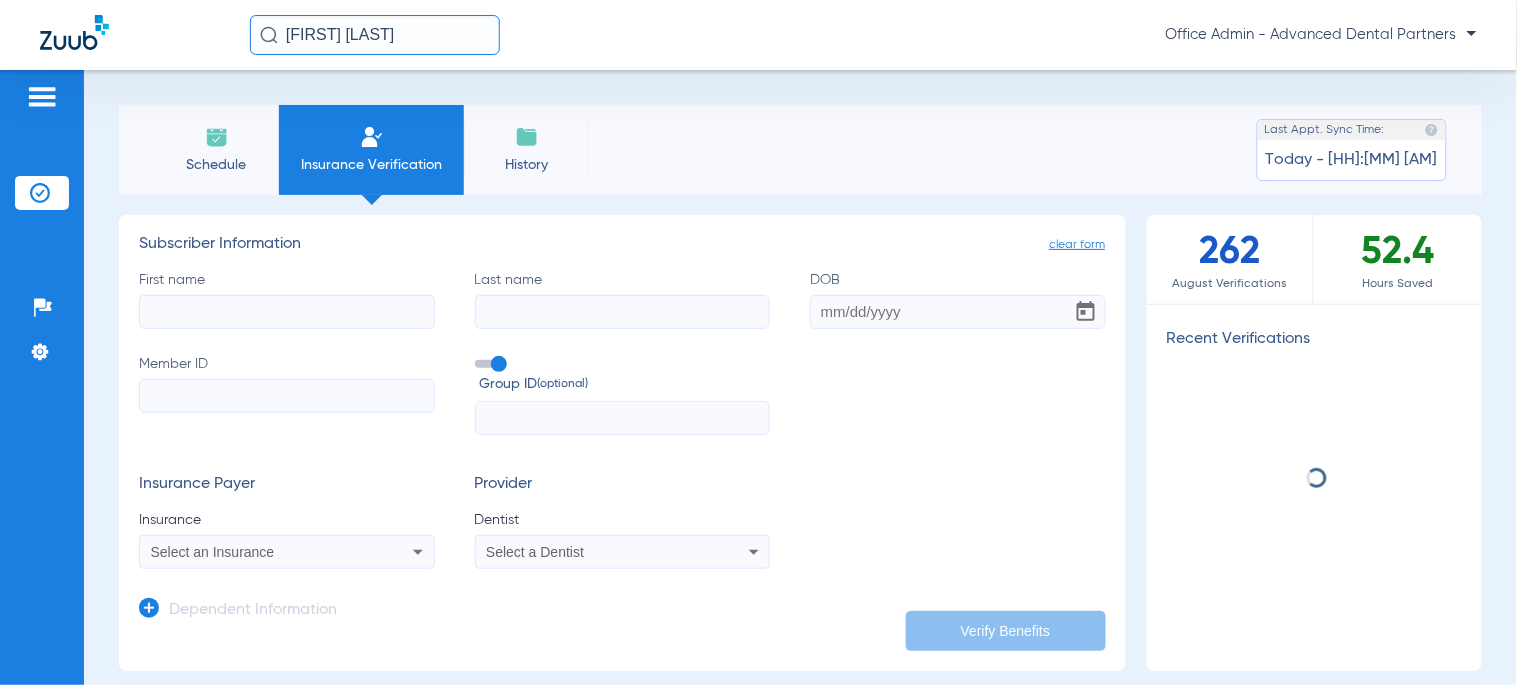 drag, startPoint x: 305, startPoint y: 292, endPoint x: 305, endPoint y: 303, distance: 11 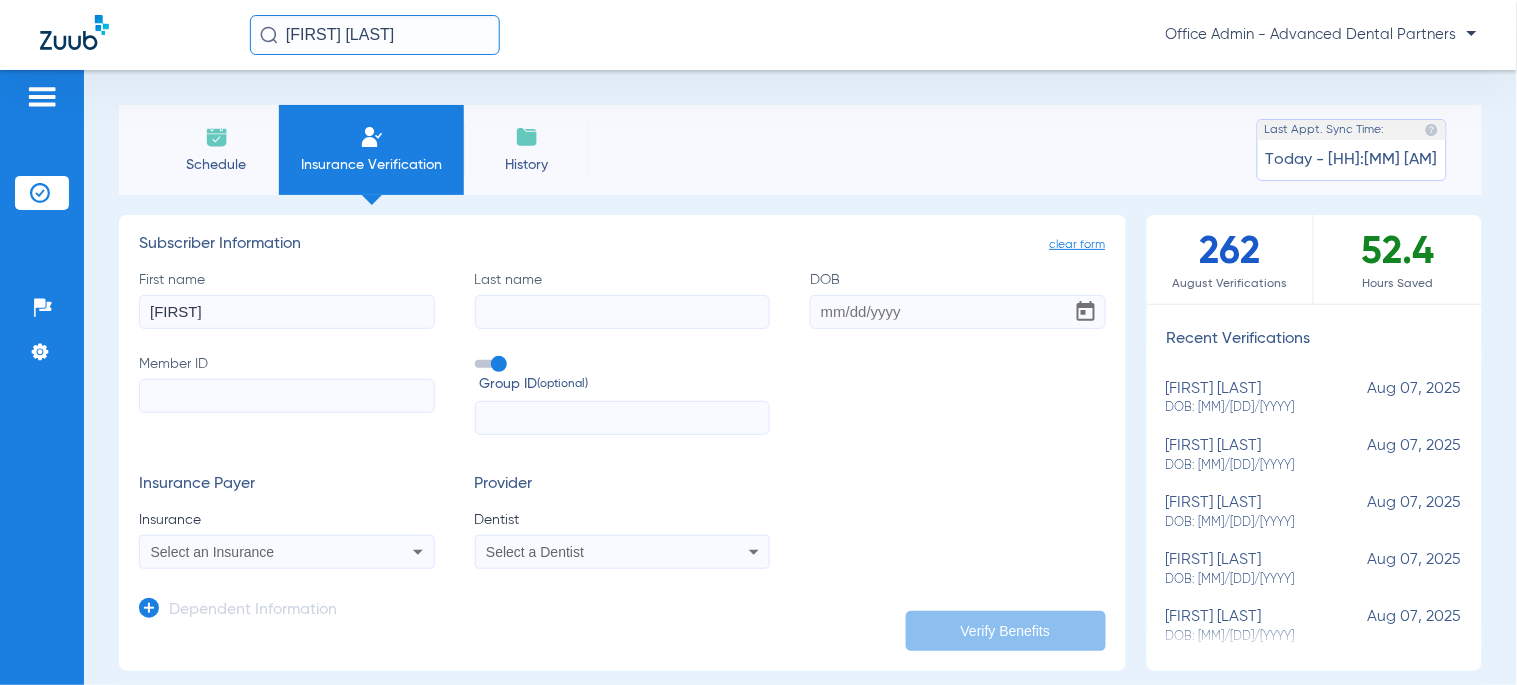 type on "[FIRST]" 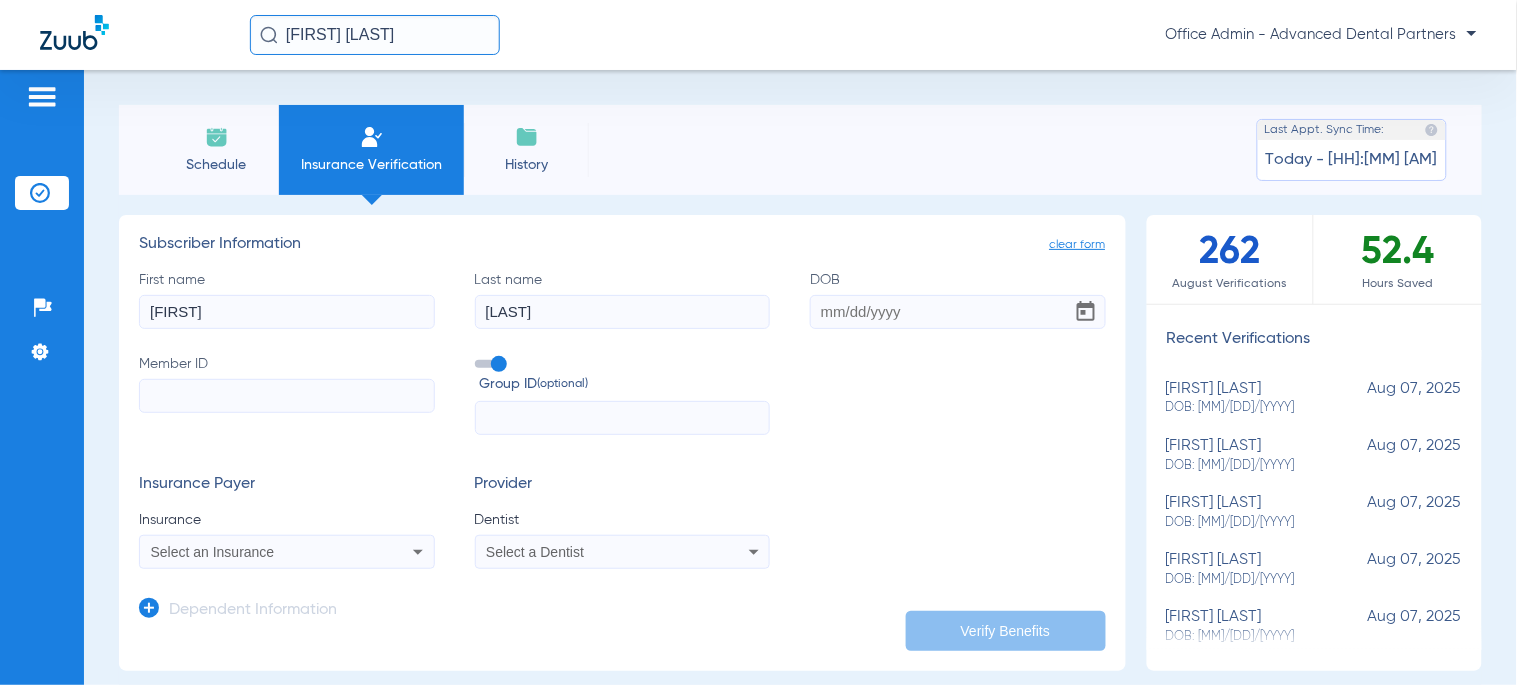 type on "[LAST]" 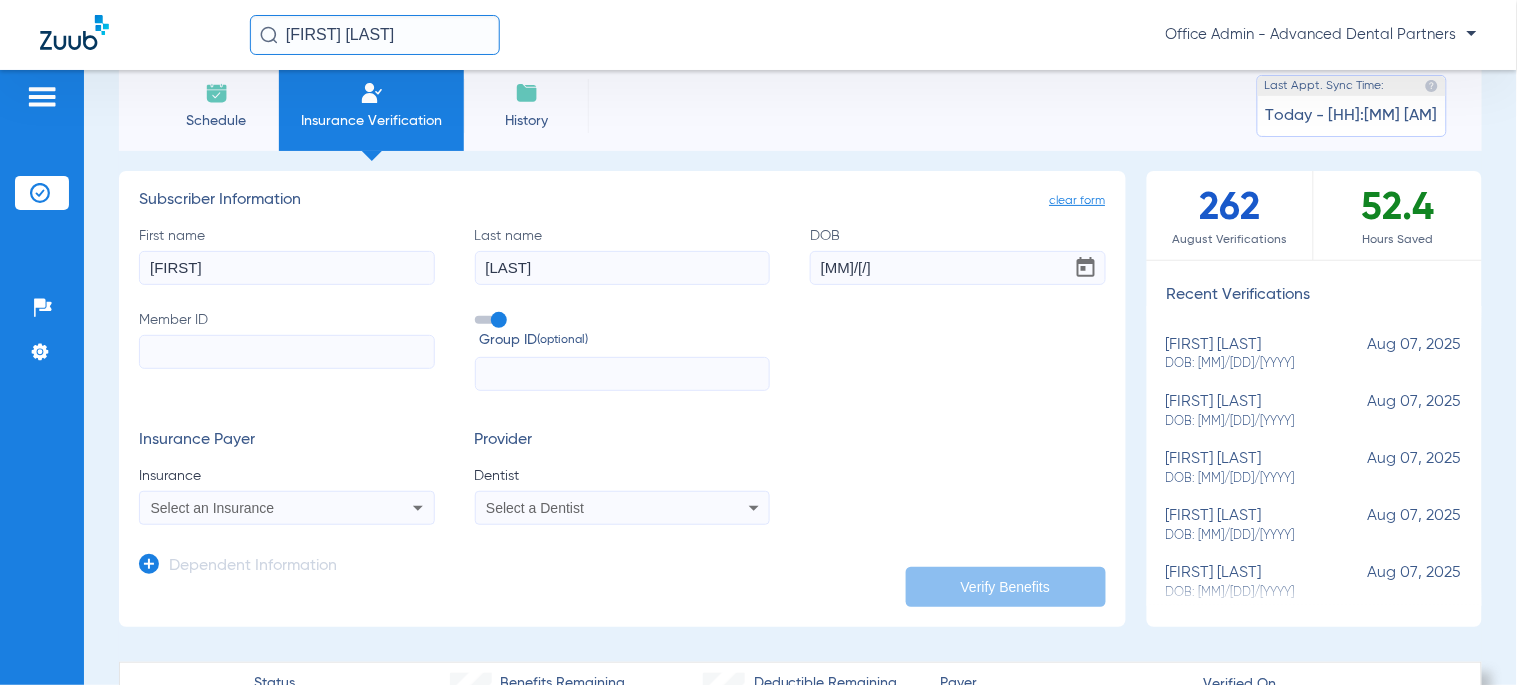 scroll, scrollTop: 0, scrollLeft: 0, axis: both 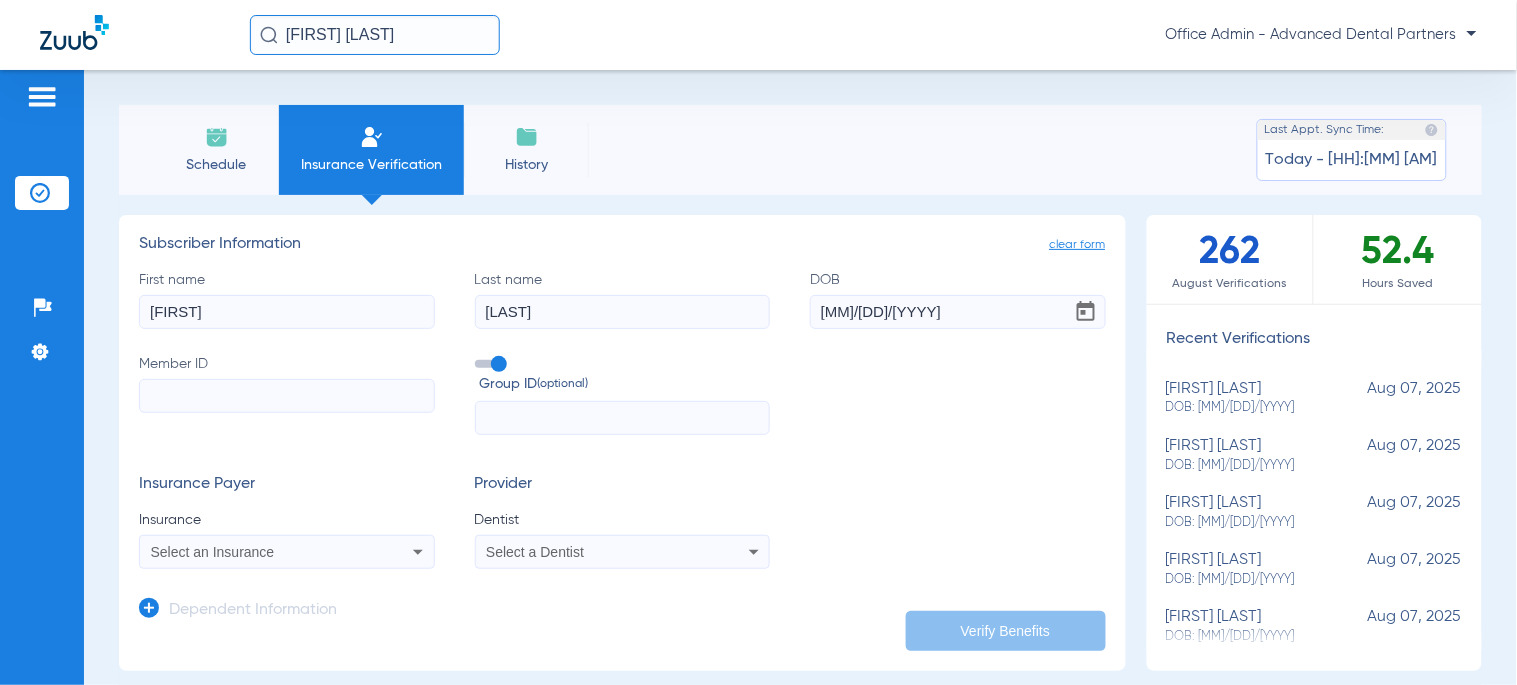 type on "[MM]/[DD]/[YYYY]" 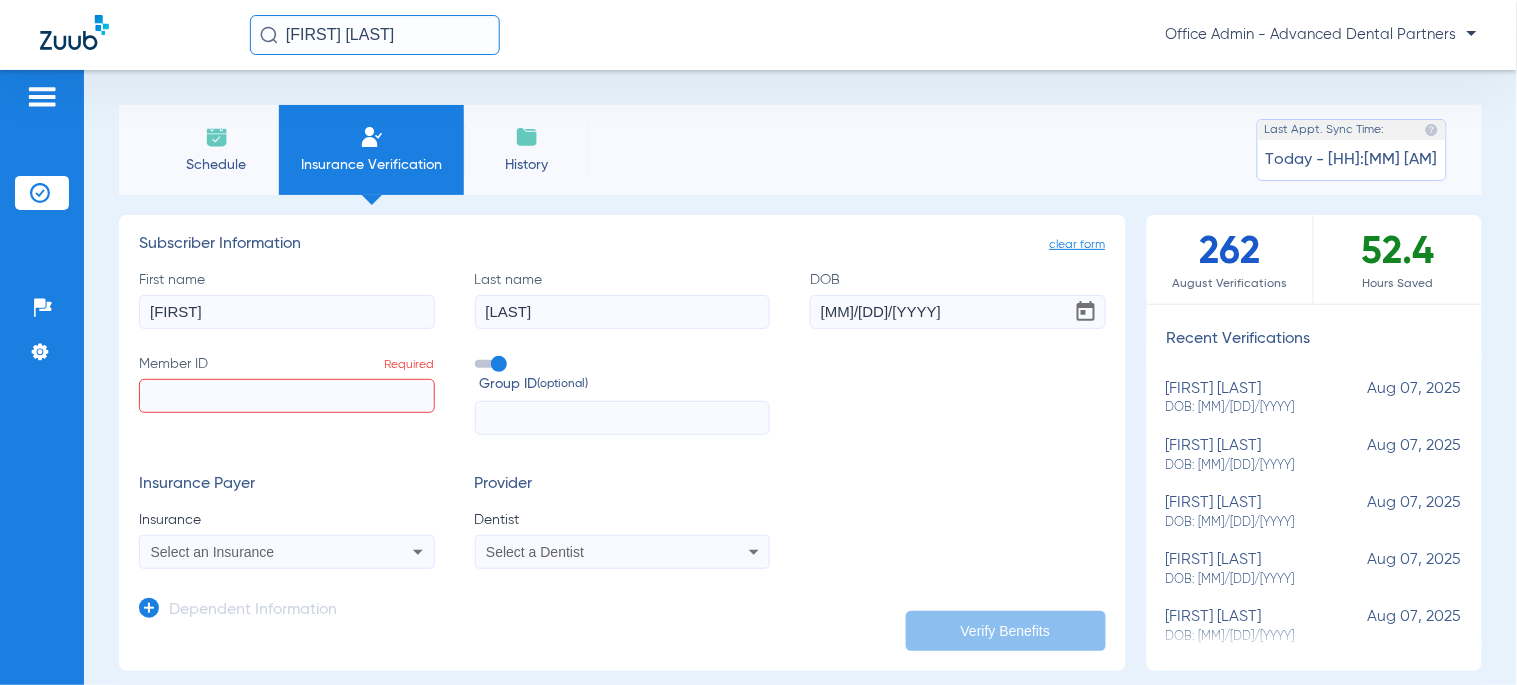 click on "Member ID  Required" 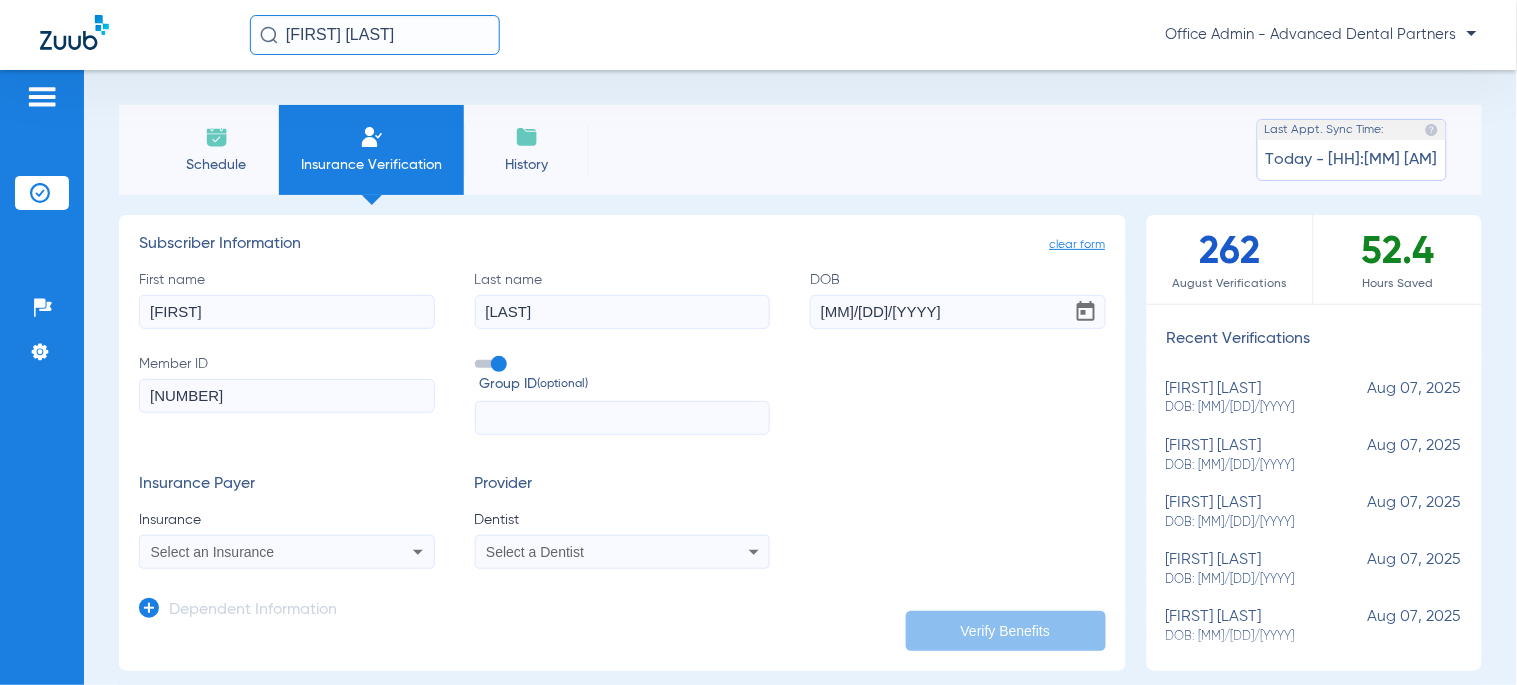 type on "[NUMBER]" 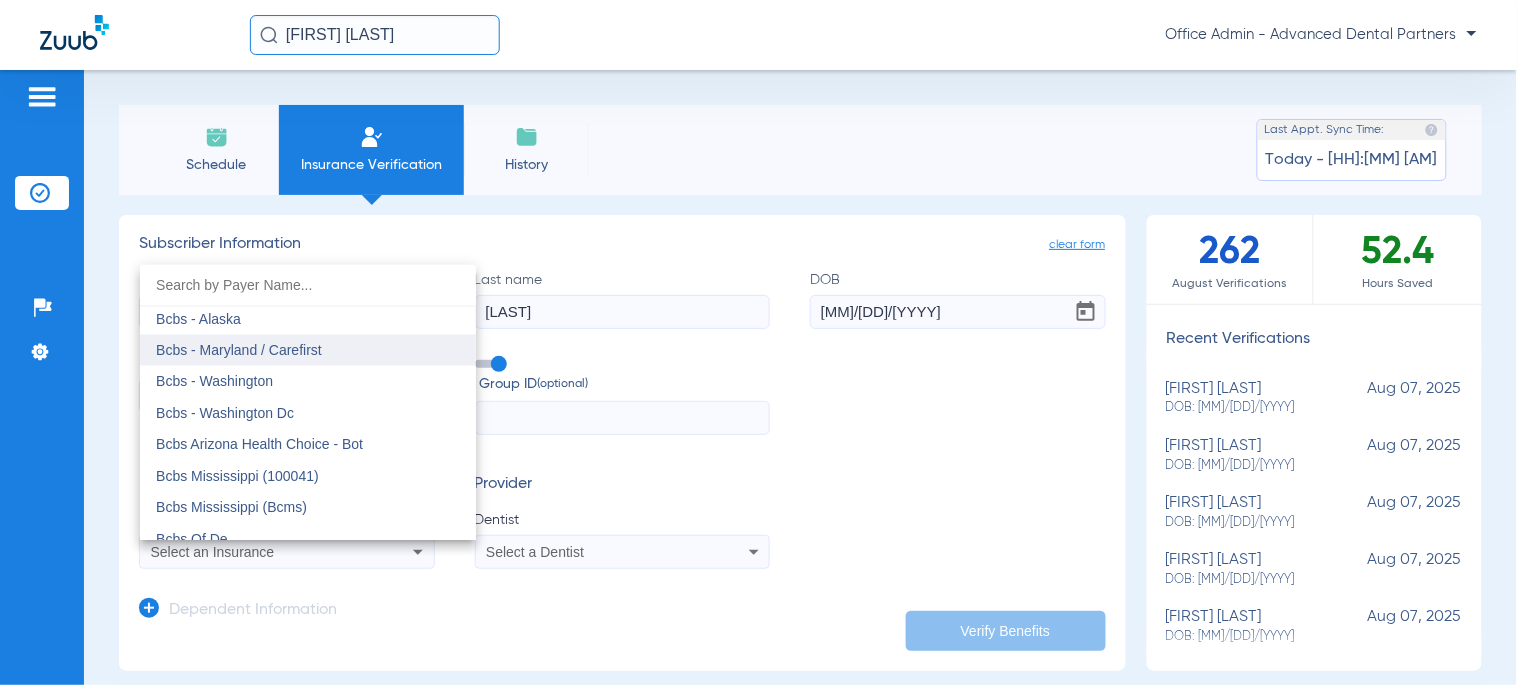 scroll, scrollTop: 888, scrollLeft: 0, axis: vertical 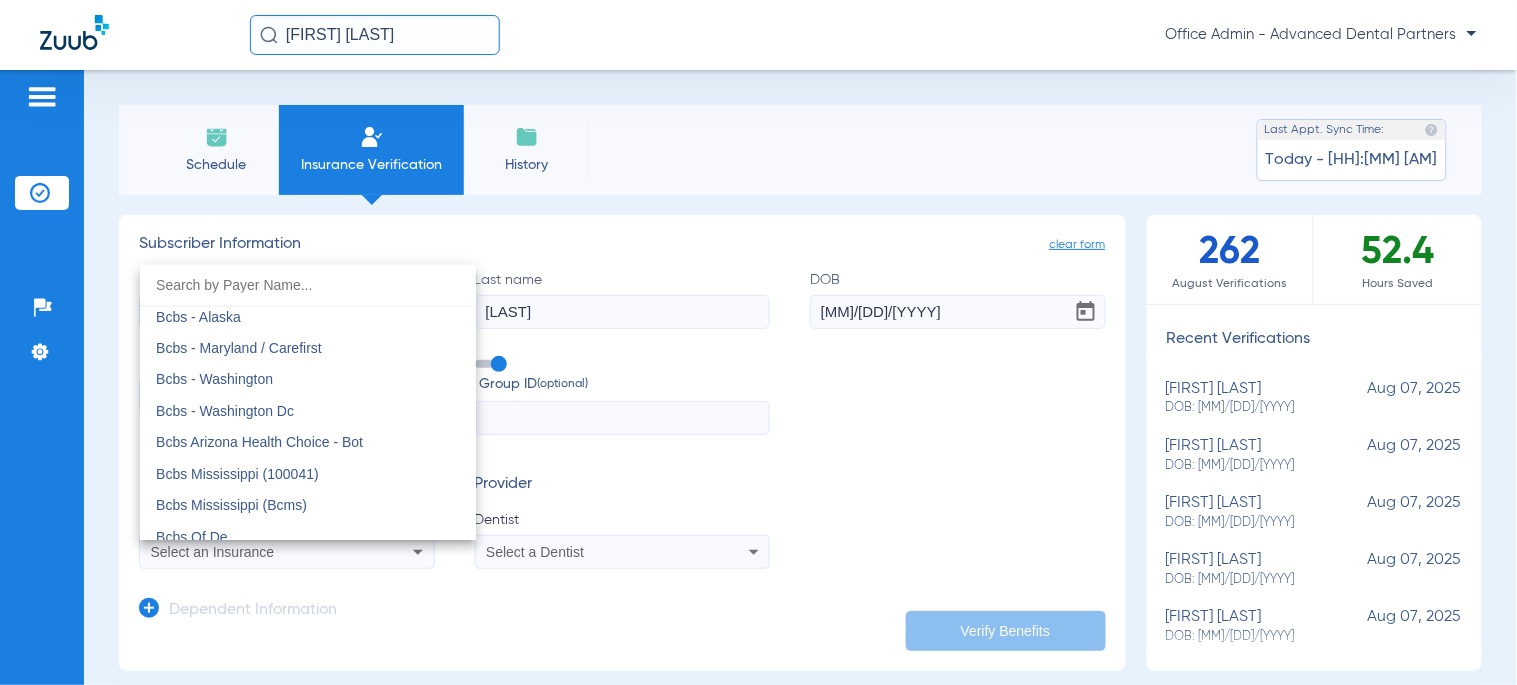 click at bounding box center [308, 285] 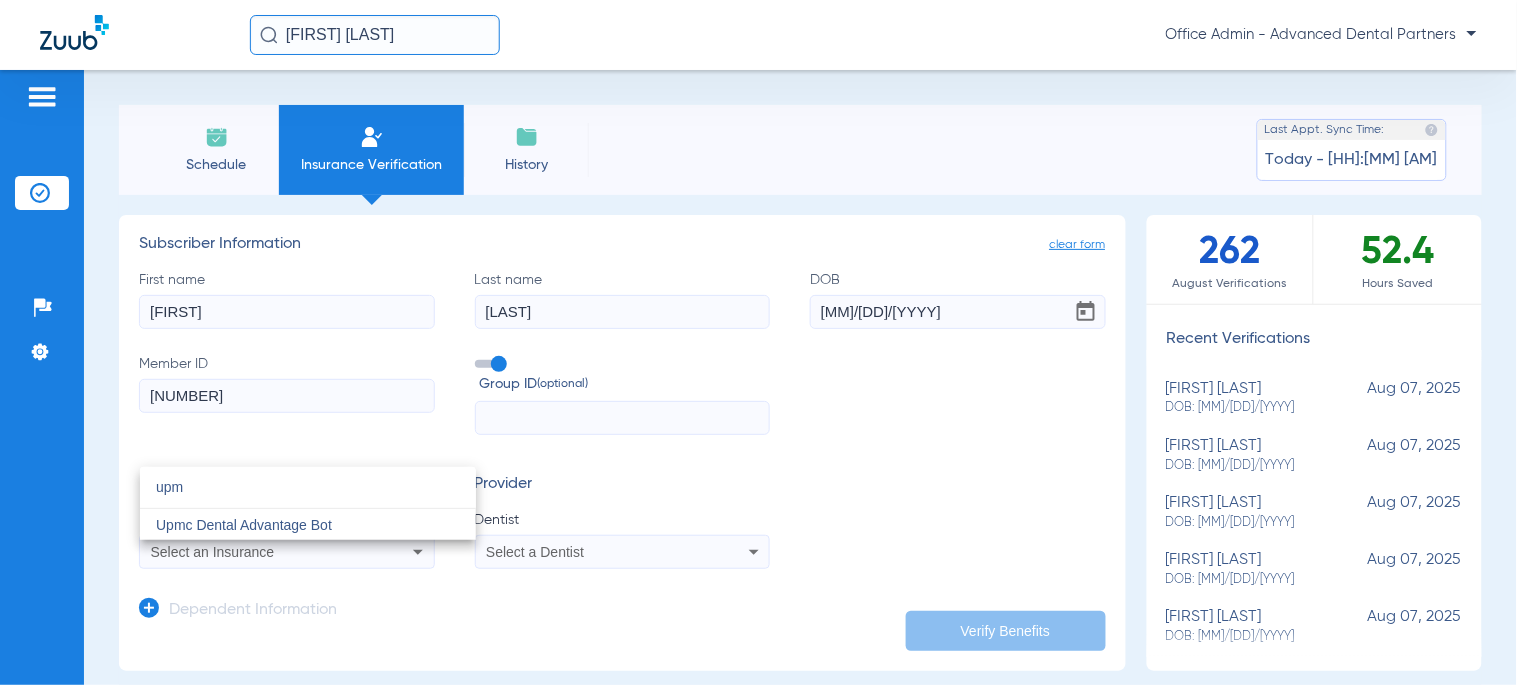 scroll, scrollTop: 0, scrollLeft: 0, axis: both 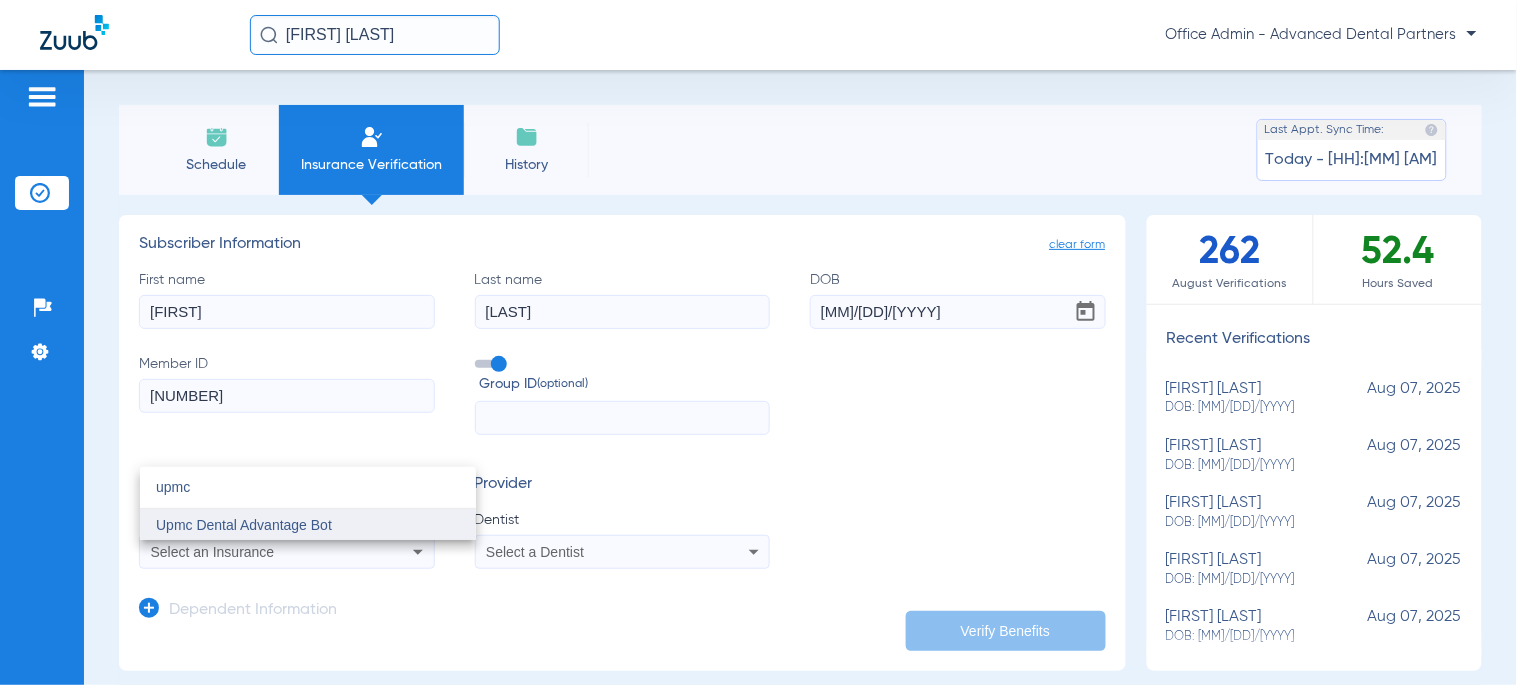 type on "upmc" 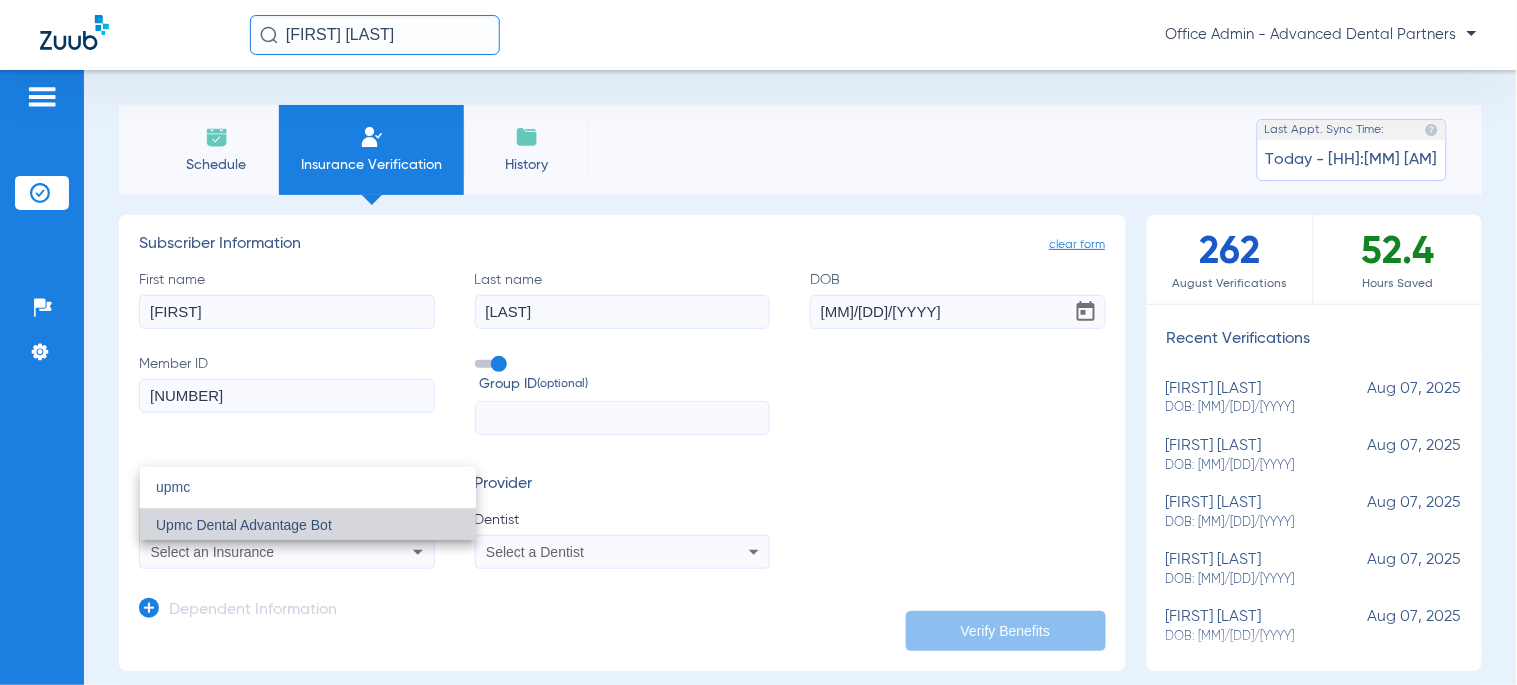 click on "Upmc Dental Advantage Bot" at bounding box center [244, 525] 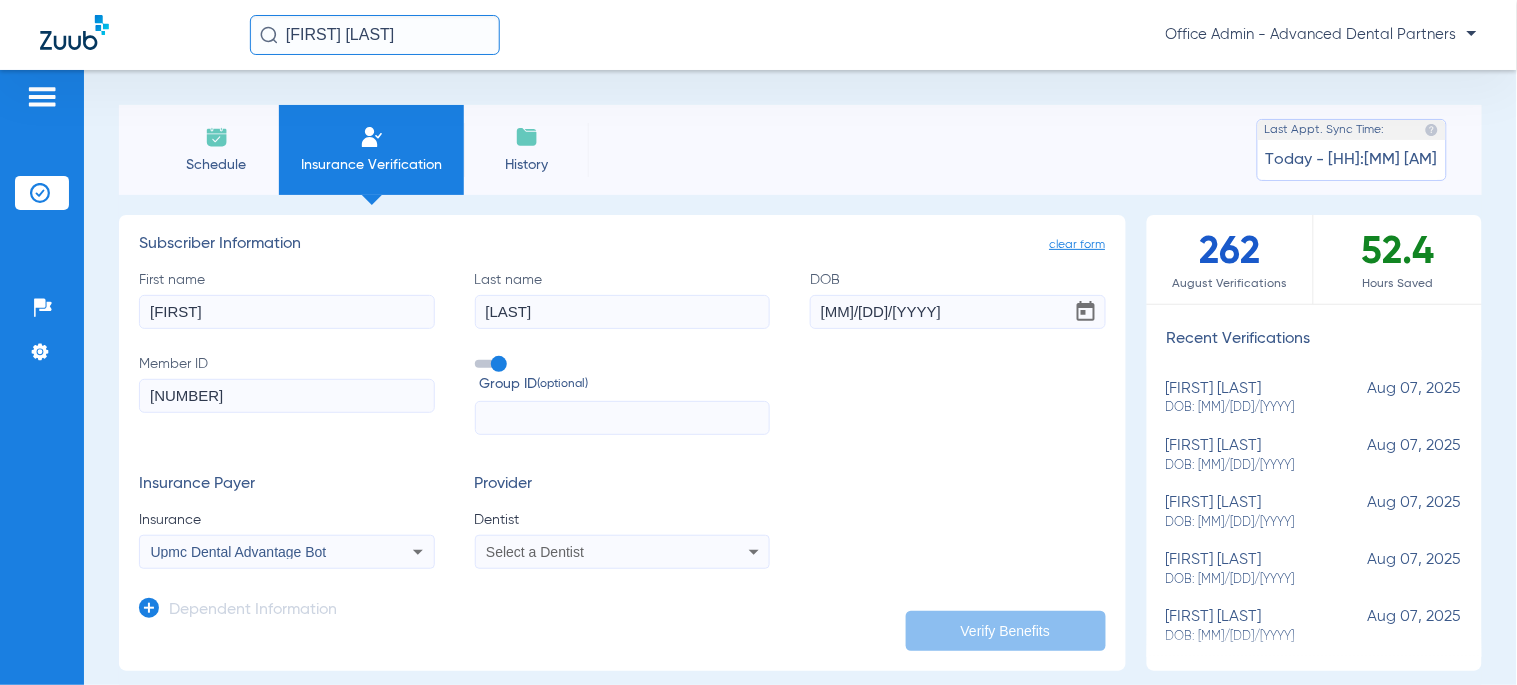 click on "Select a Dentist" at bounding box center [623, 552] 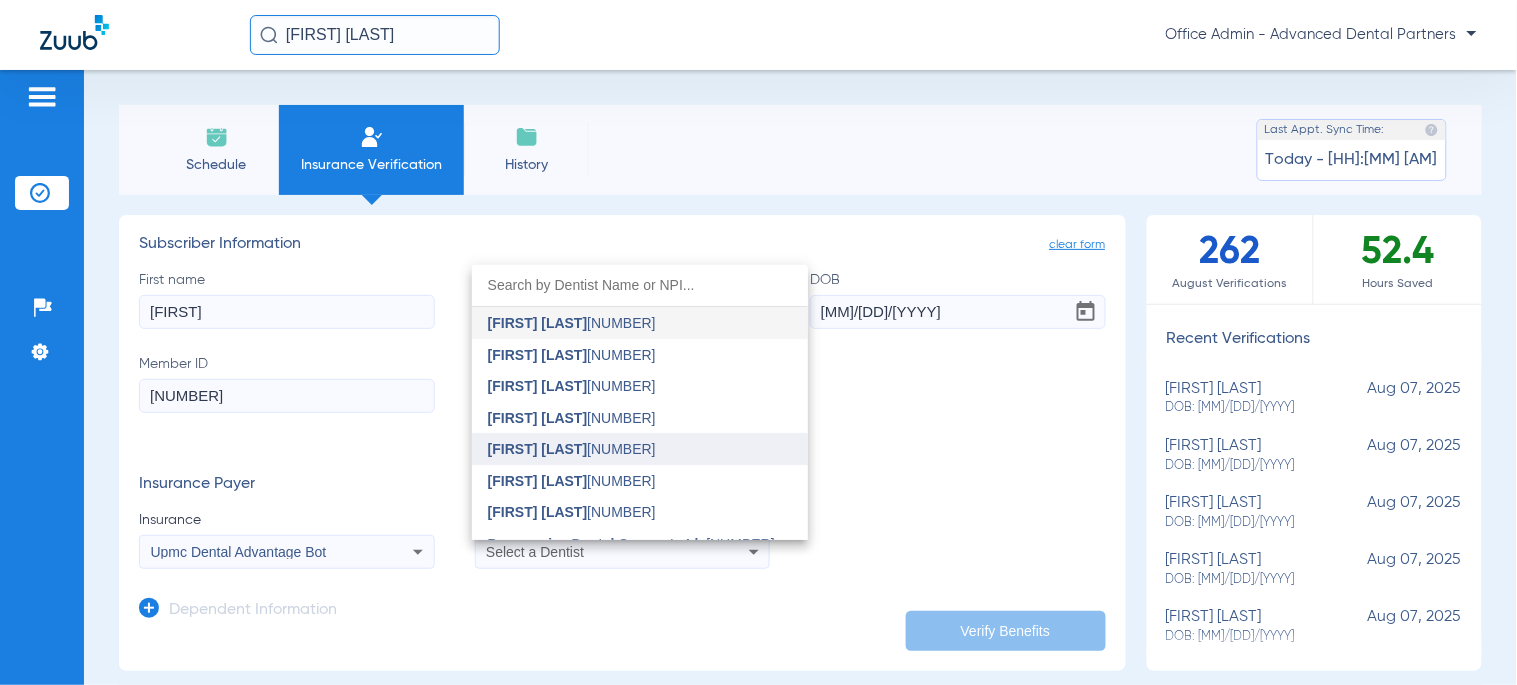 click on "[FIRST] [LAST]" at bounding box center [538, 449] 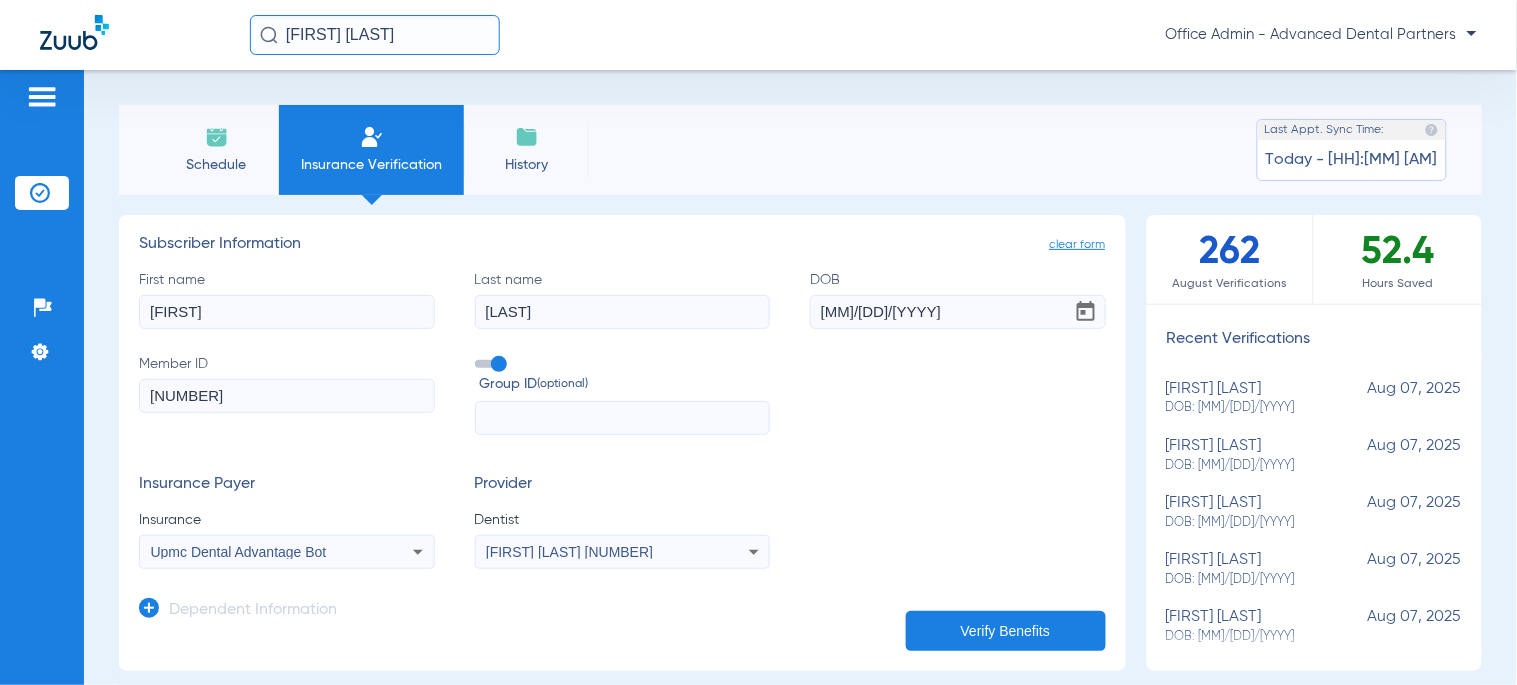 click on "Verify Benefits" 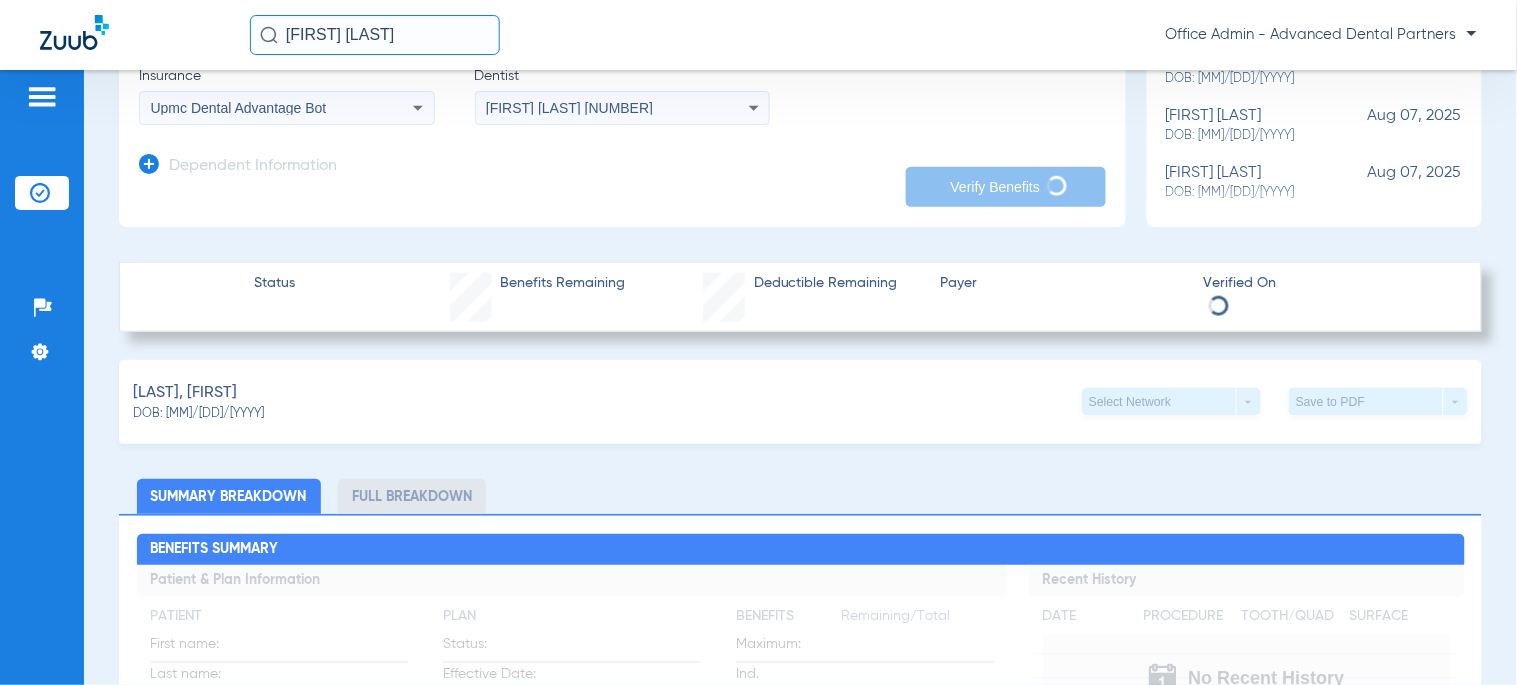 scroll, scrollTop: 0, scrollLeft: 0, axis: both 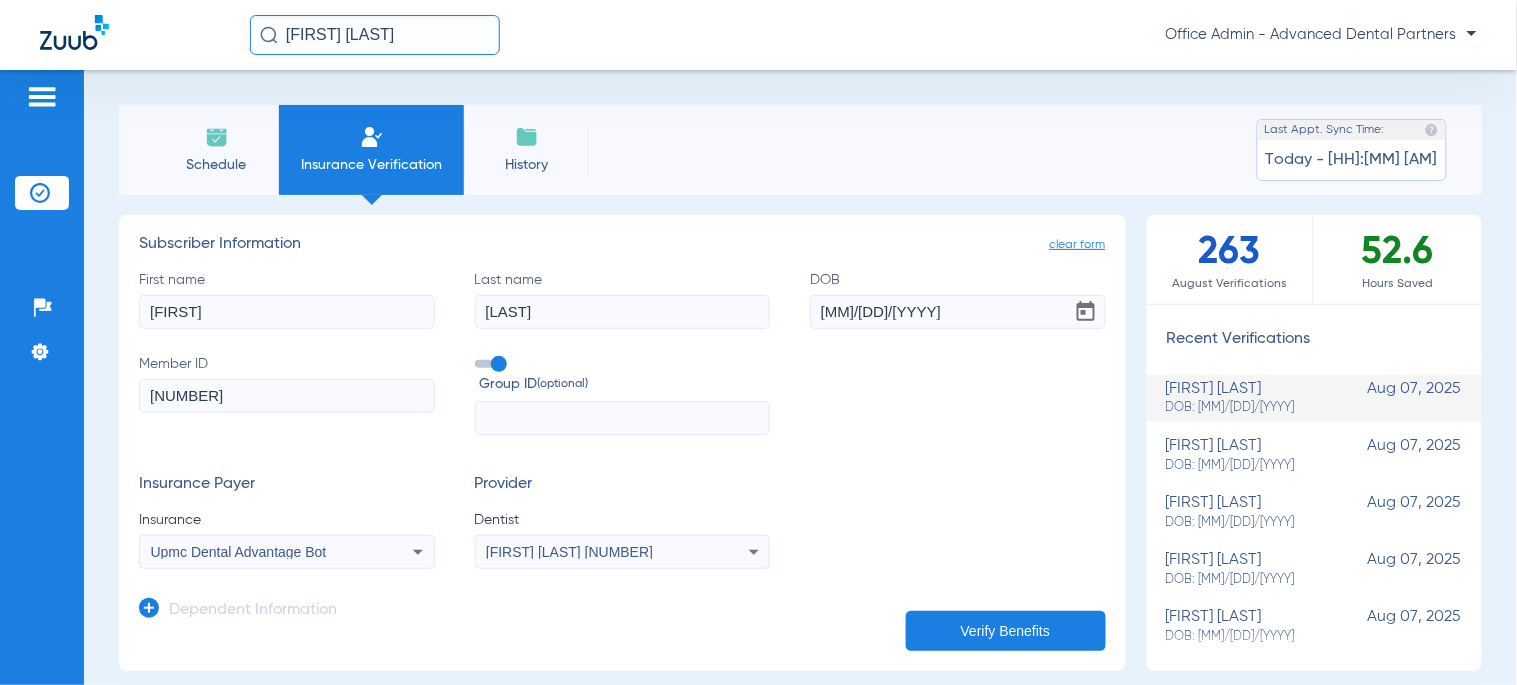 type on "0" 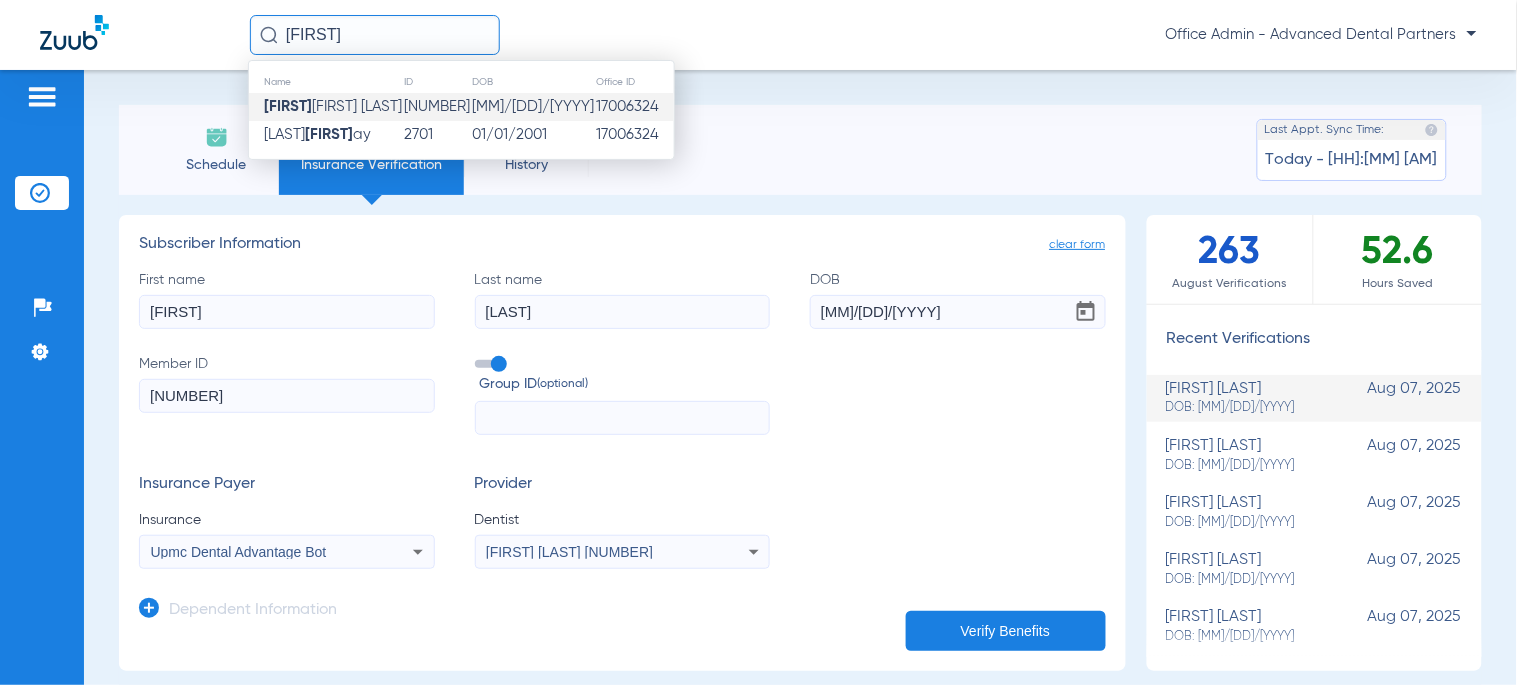 type on "[FIRST]" 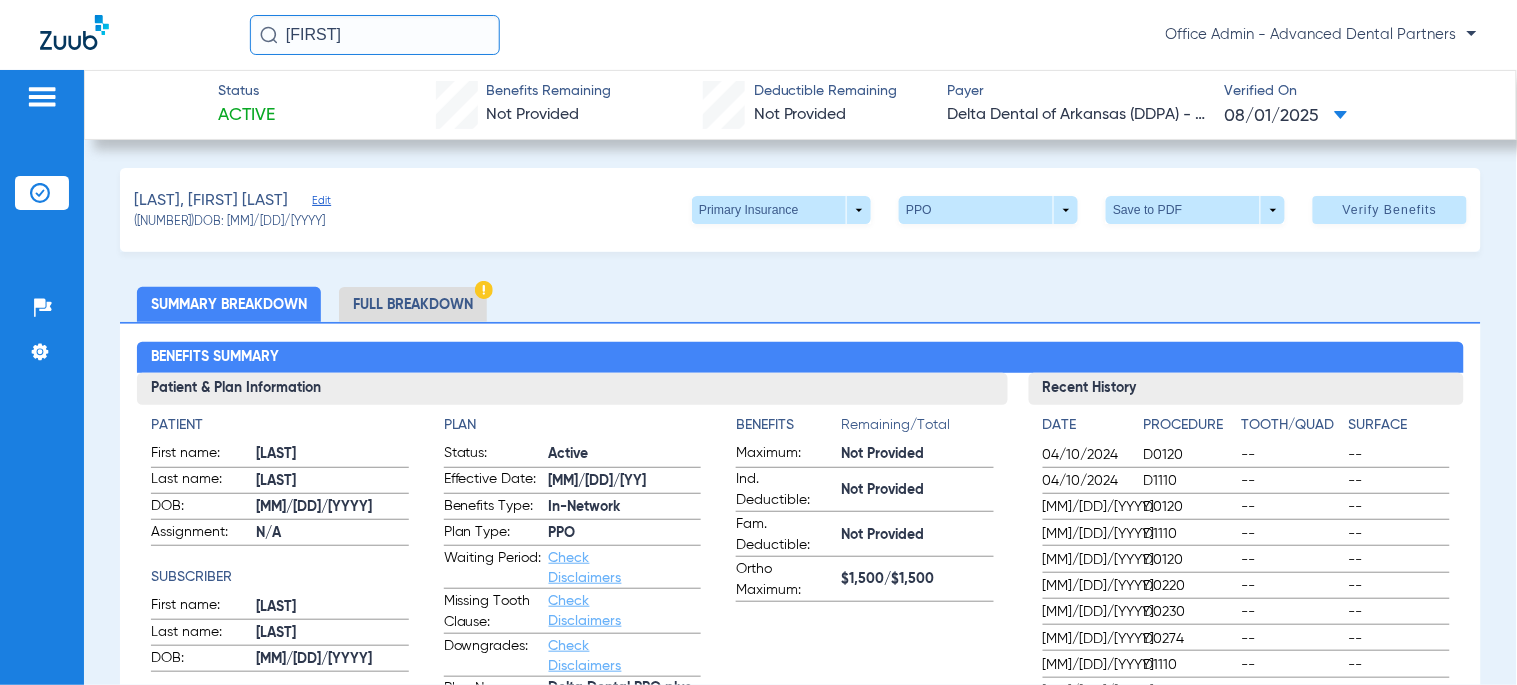 click on "Full Breakdown" 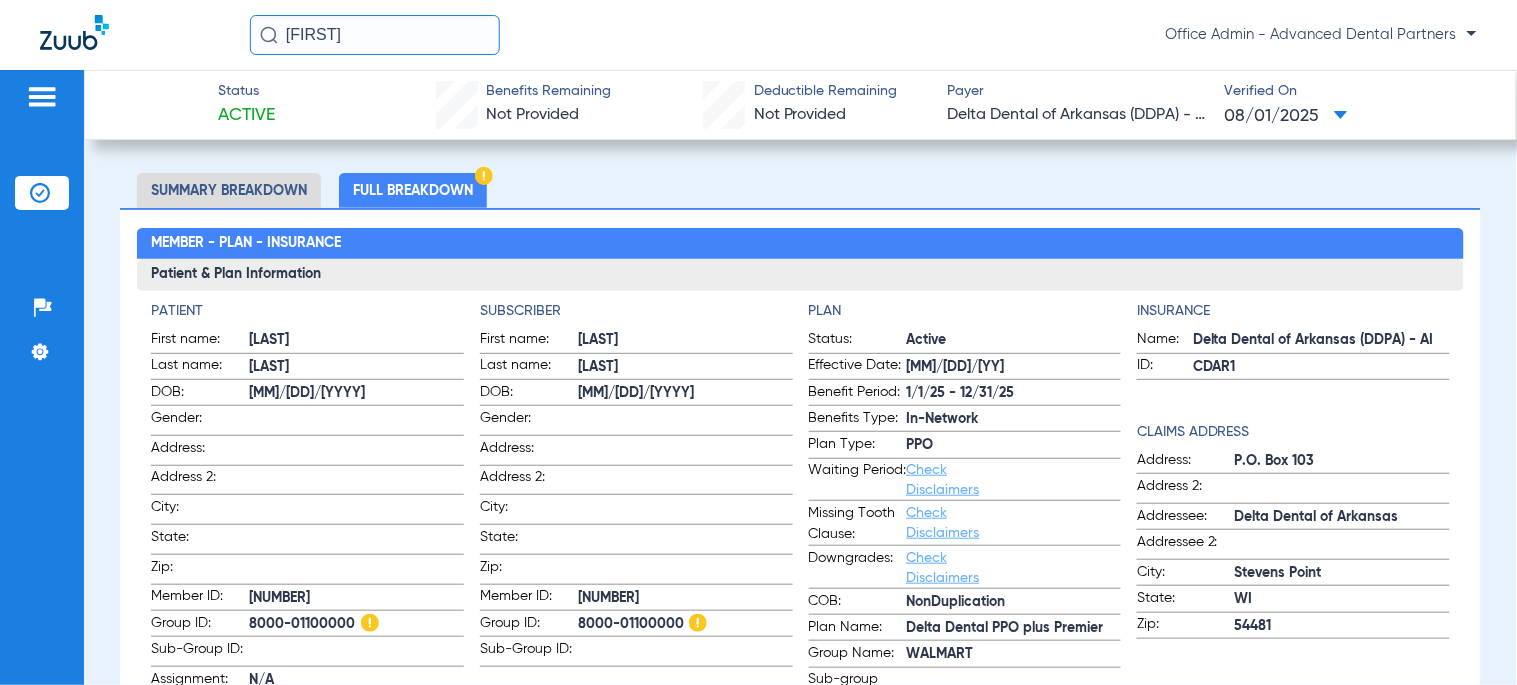 scroll, scrollTop: 222, scrollLeft: 0, axis: vertical 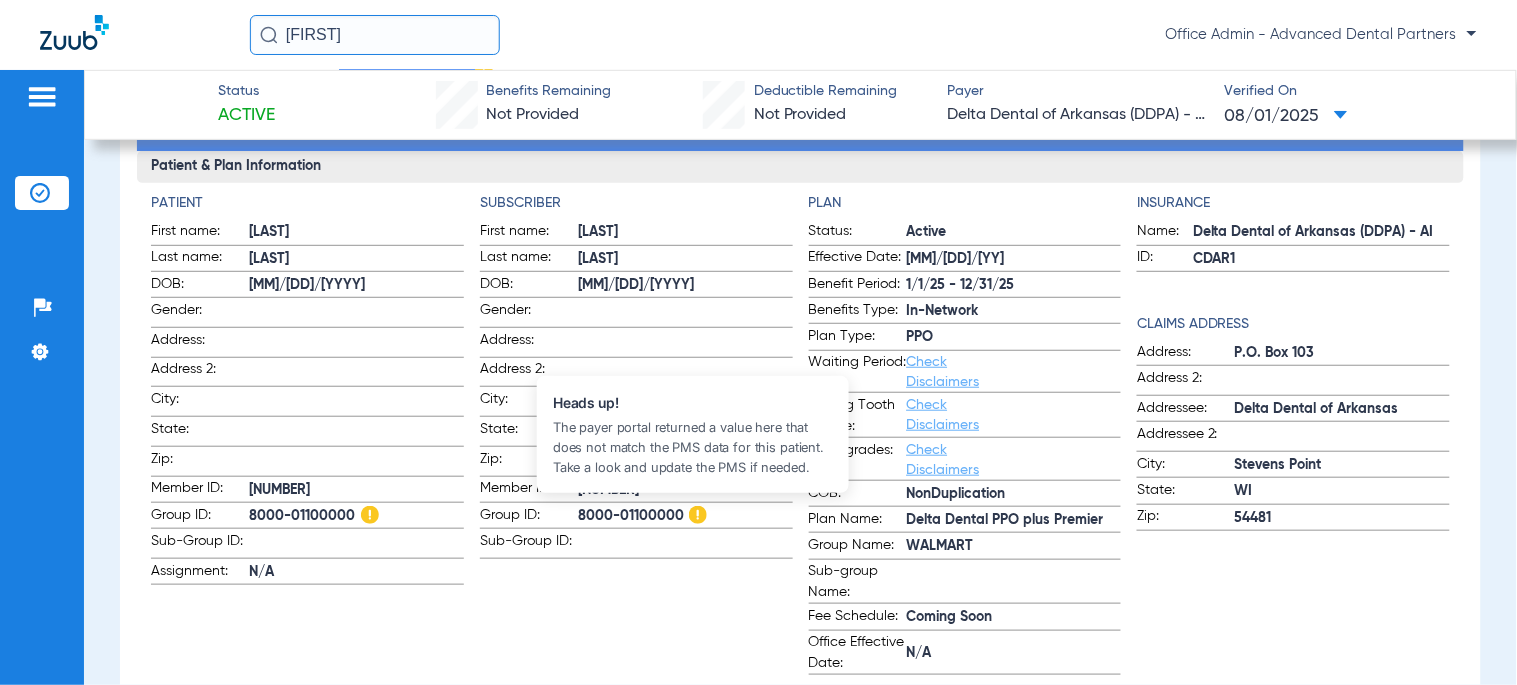 click 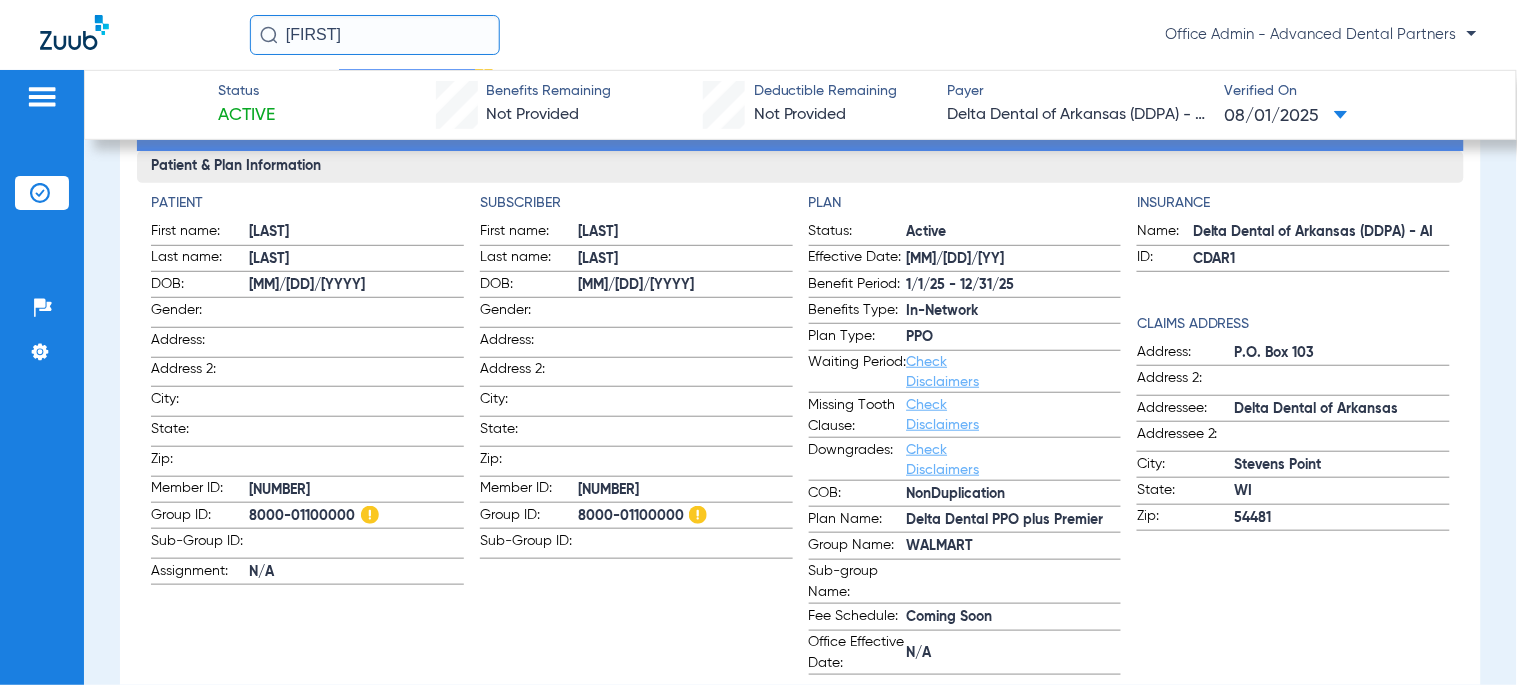 scroll, scrollTop: 0, scrollLeft: 0, axis: both 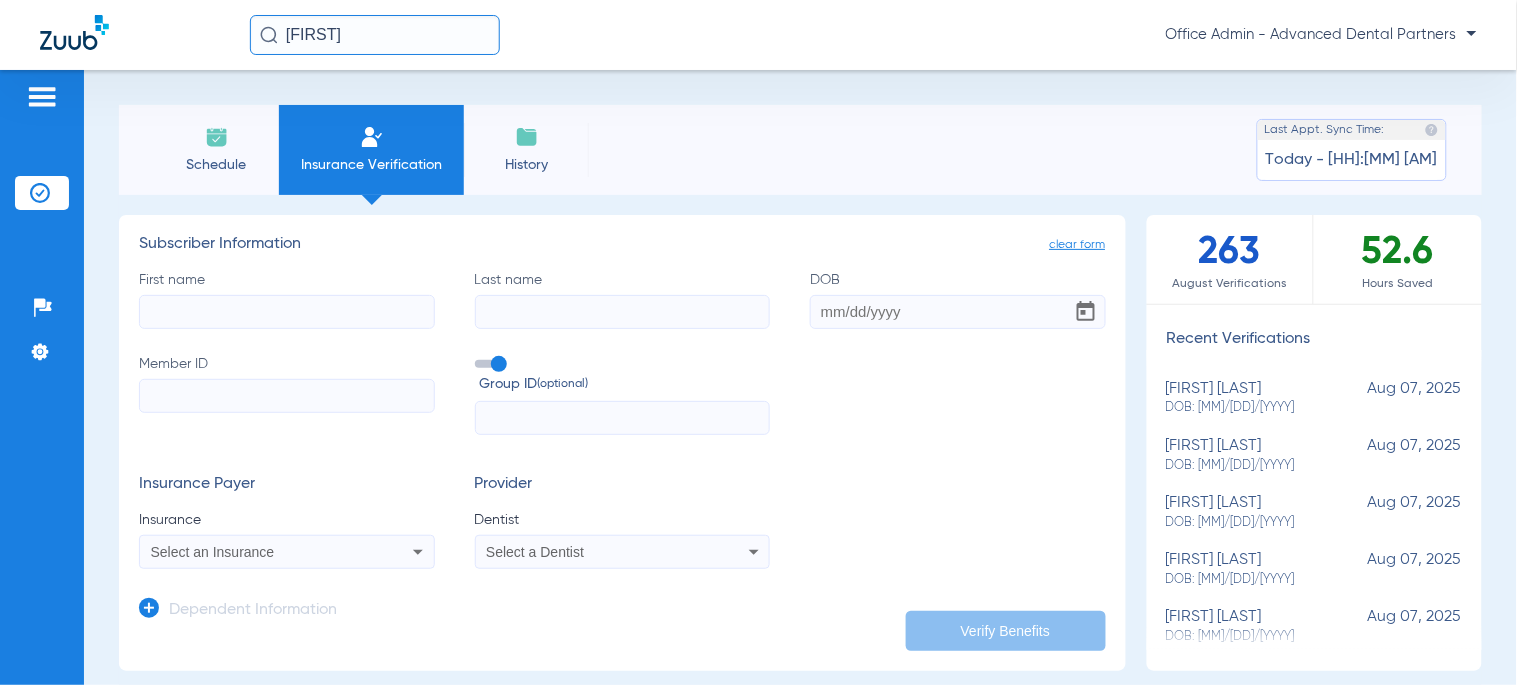 click on "First name" 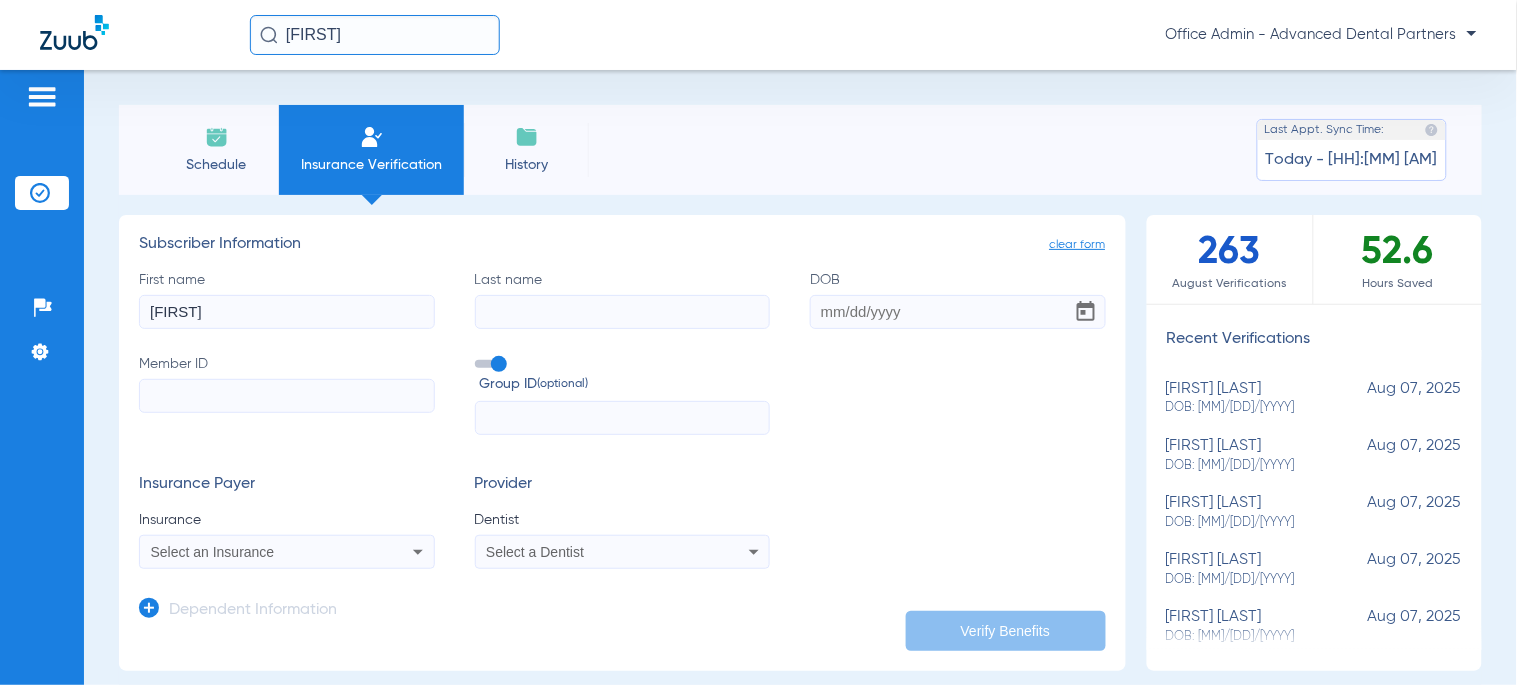 type on "[FIRST]" 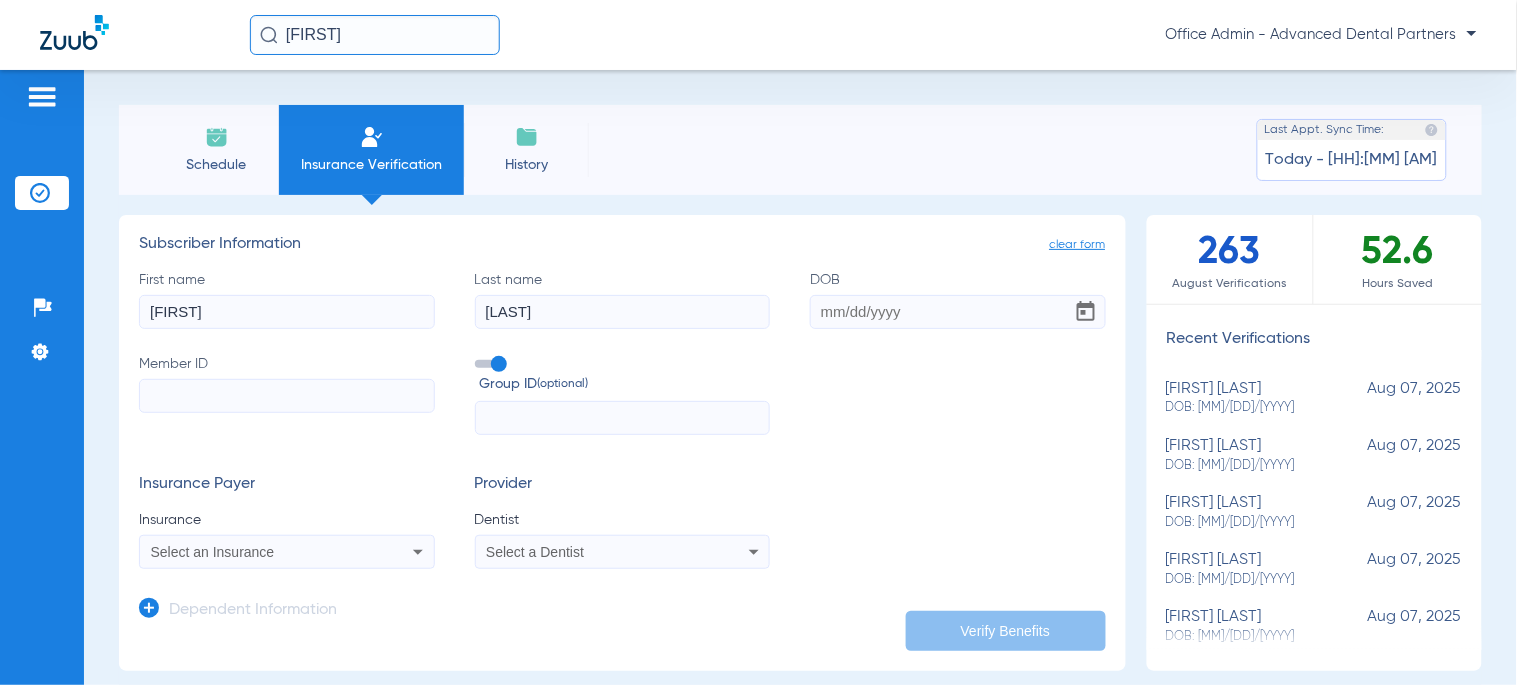 type on "[LAST]" 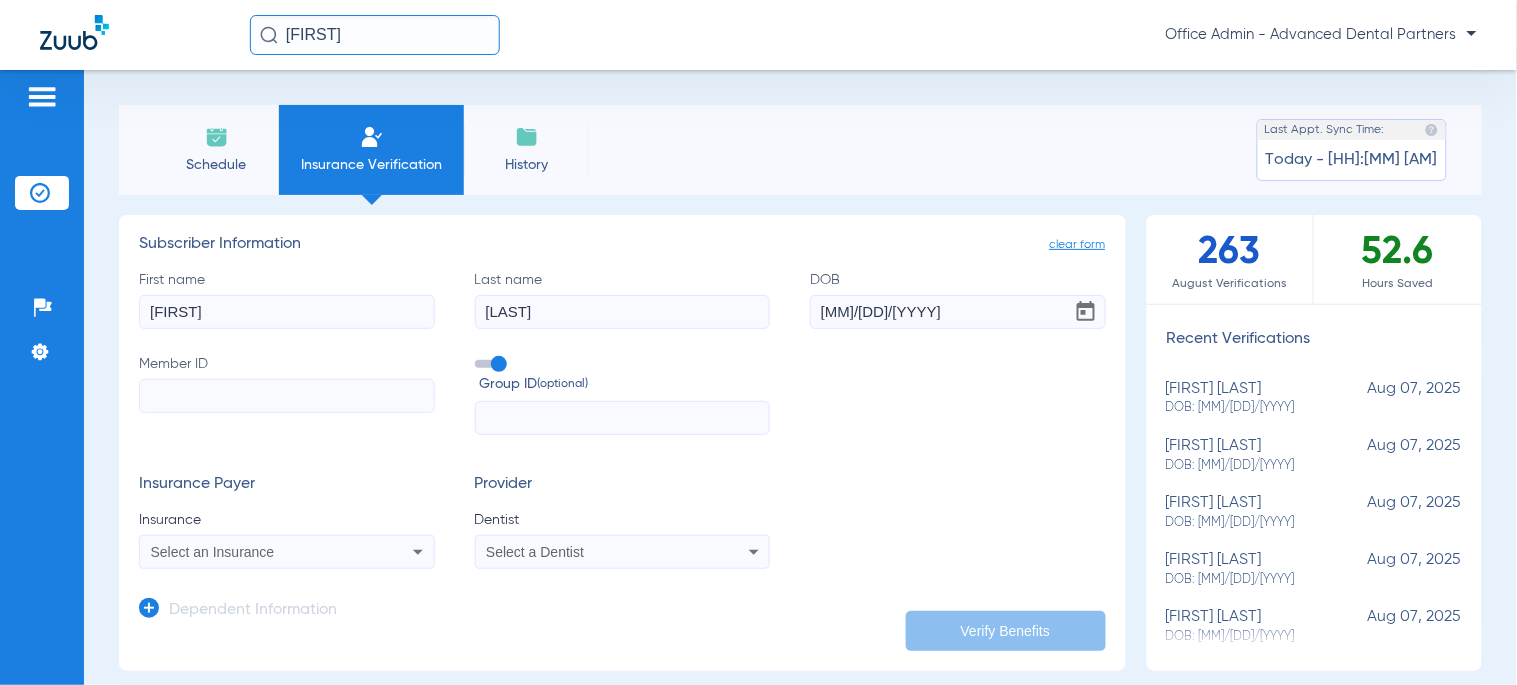 type on "[MM]/[DD]/[YYYY]" 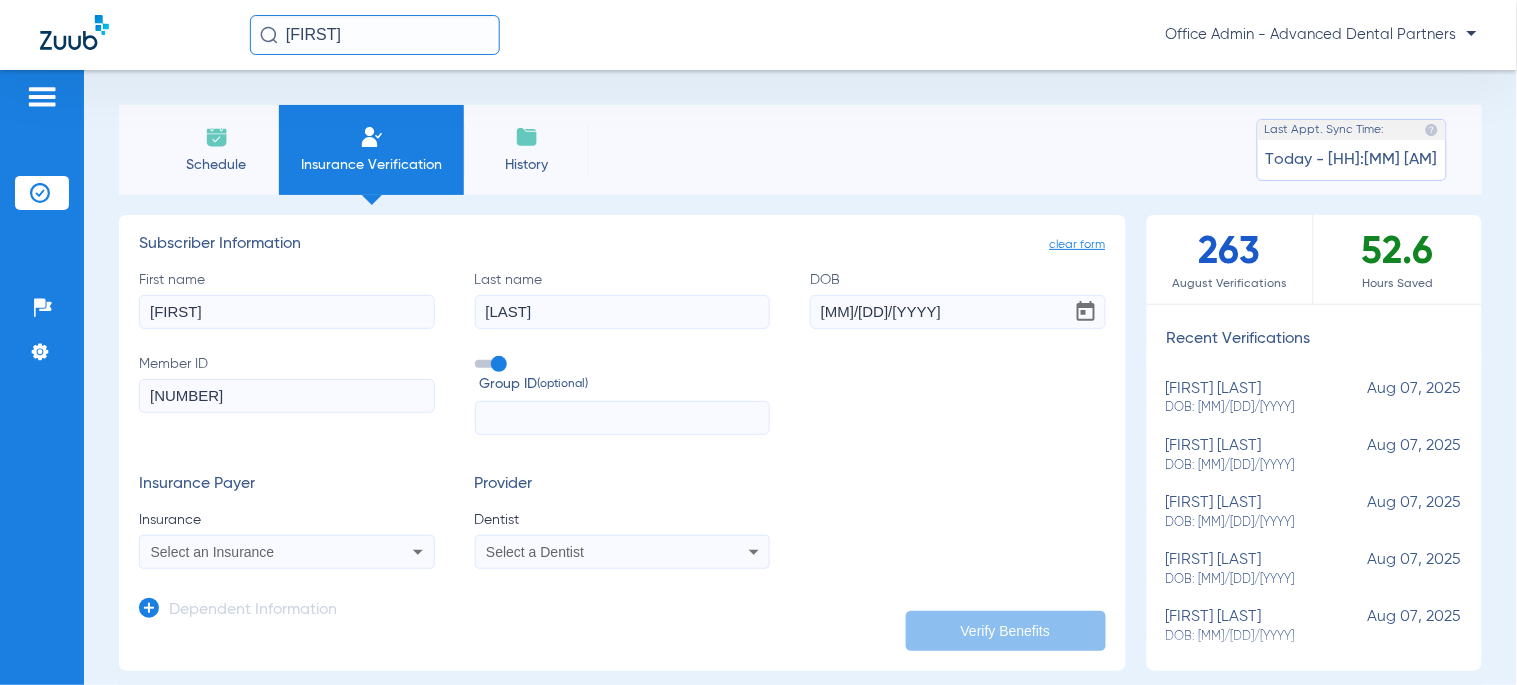 type on "[NUMBER]" 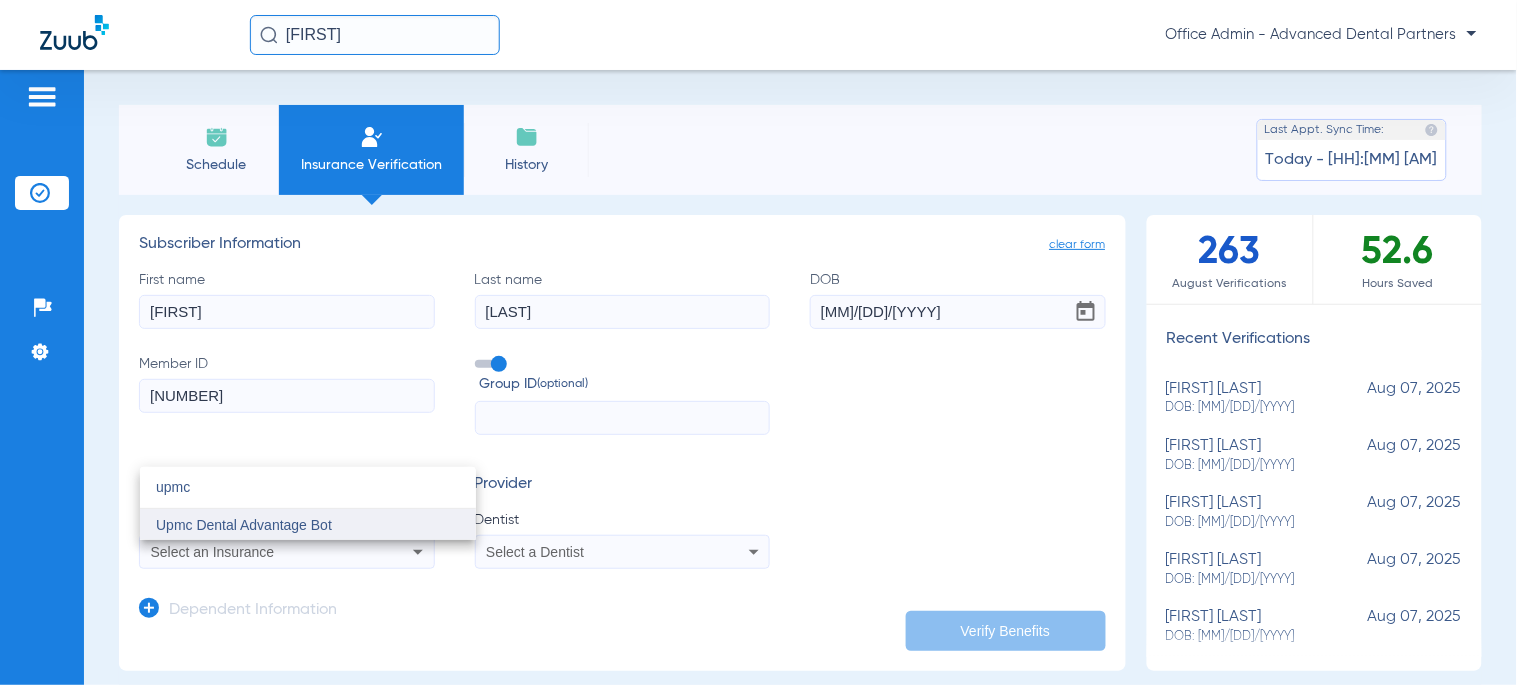 type on "upmc" 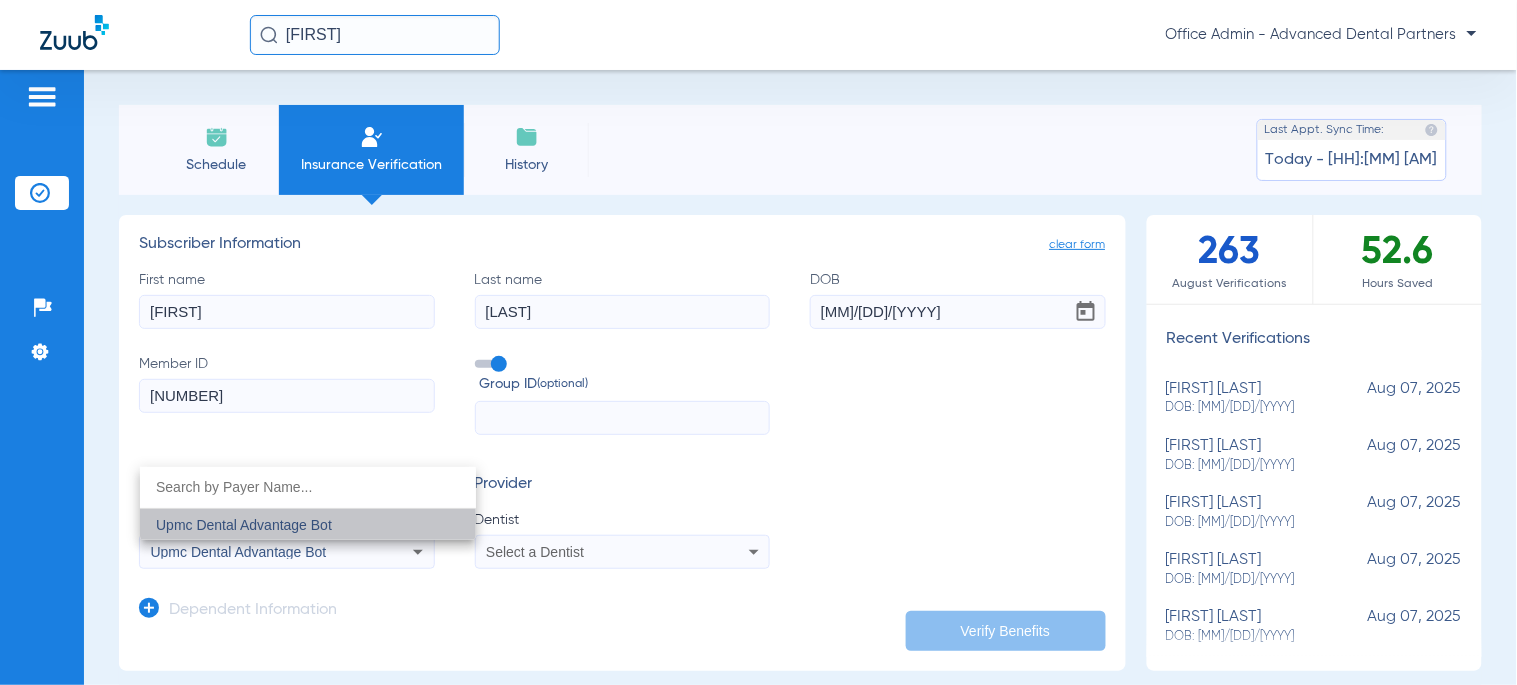 click on "Insurance Payer   Insurance
Upmc Dental Advantage Bot  Provider   Dentist
Select a Dentist" 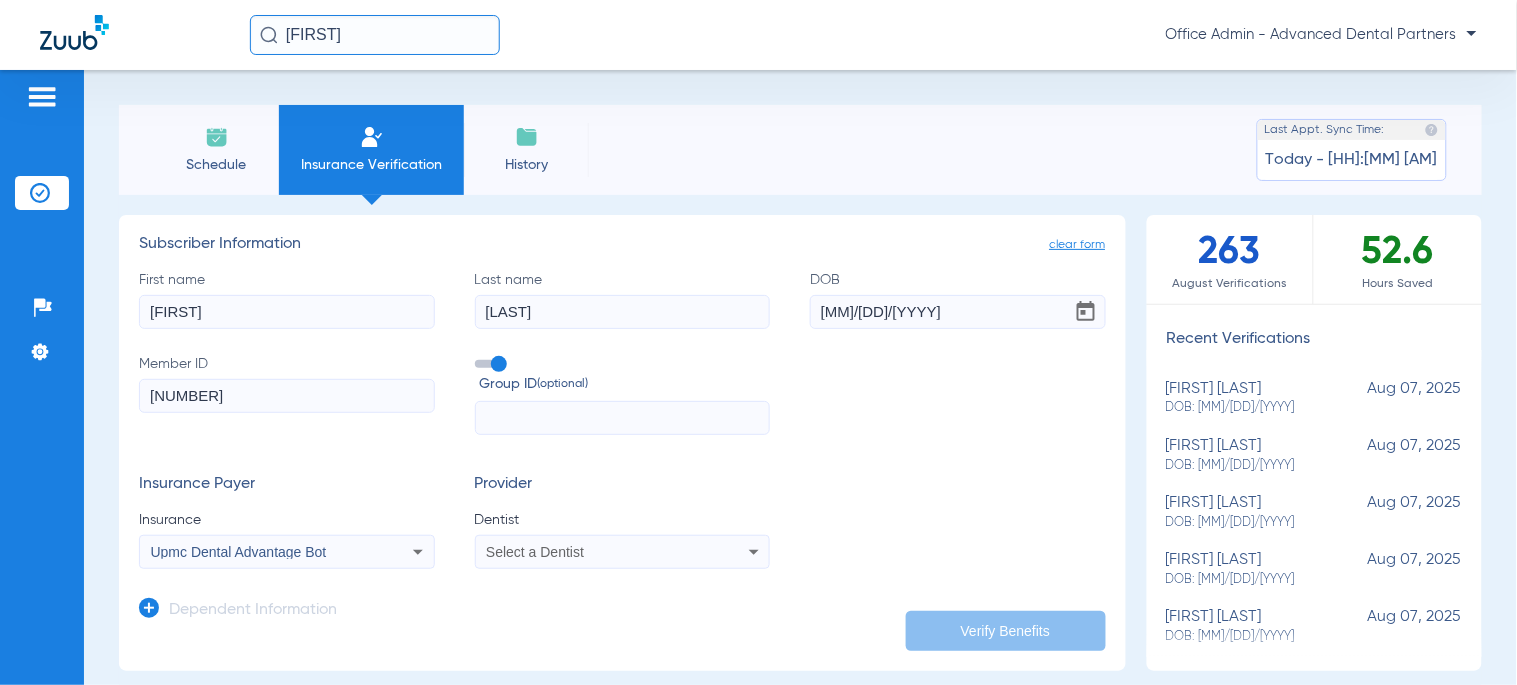 click on "Select a Dentist" at bounding box center (623, 552) 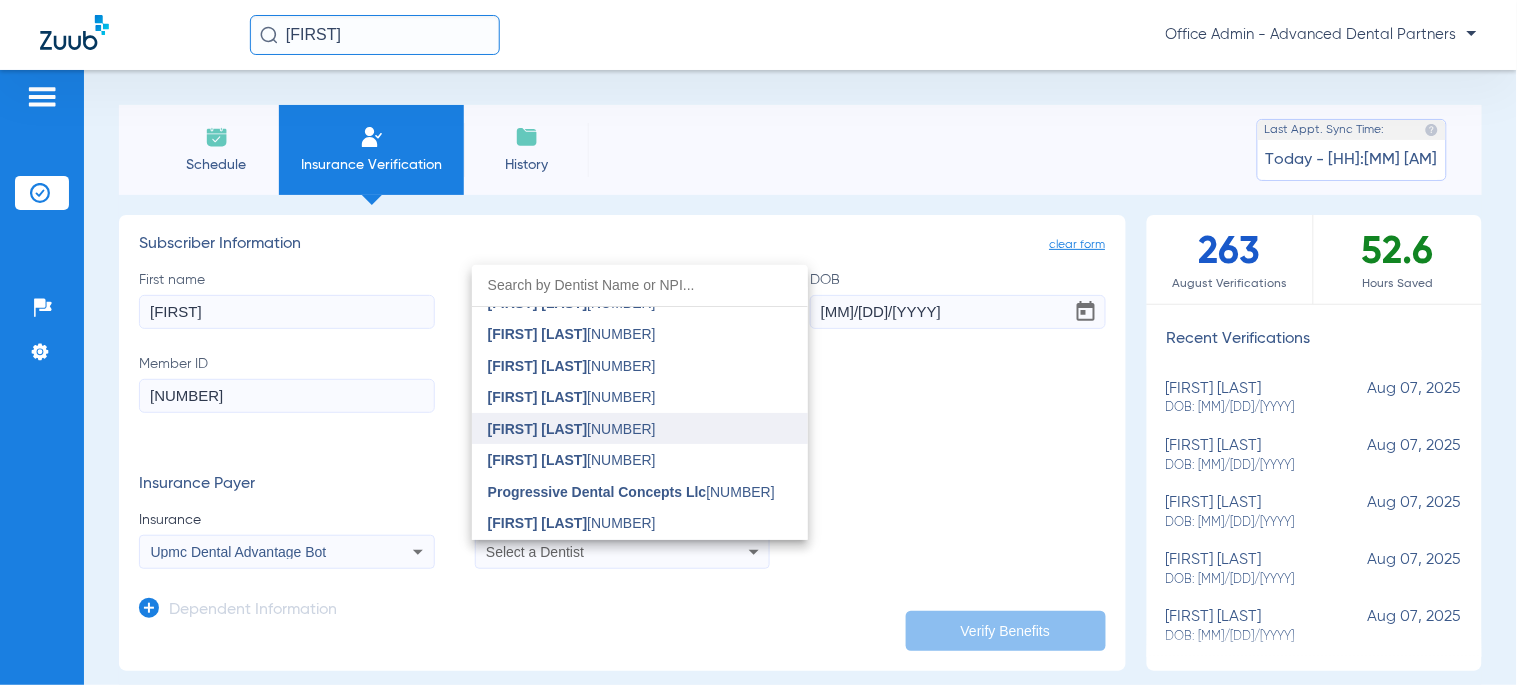 scroll, scrollTop: 0, scrollLeft: 0, axis: both 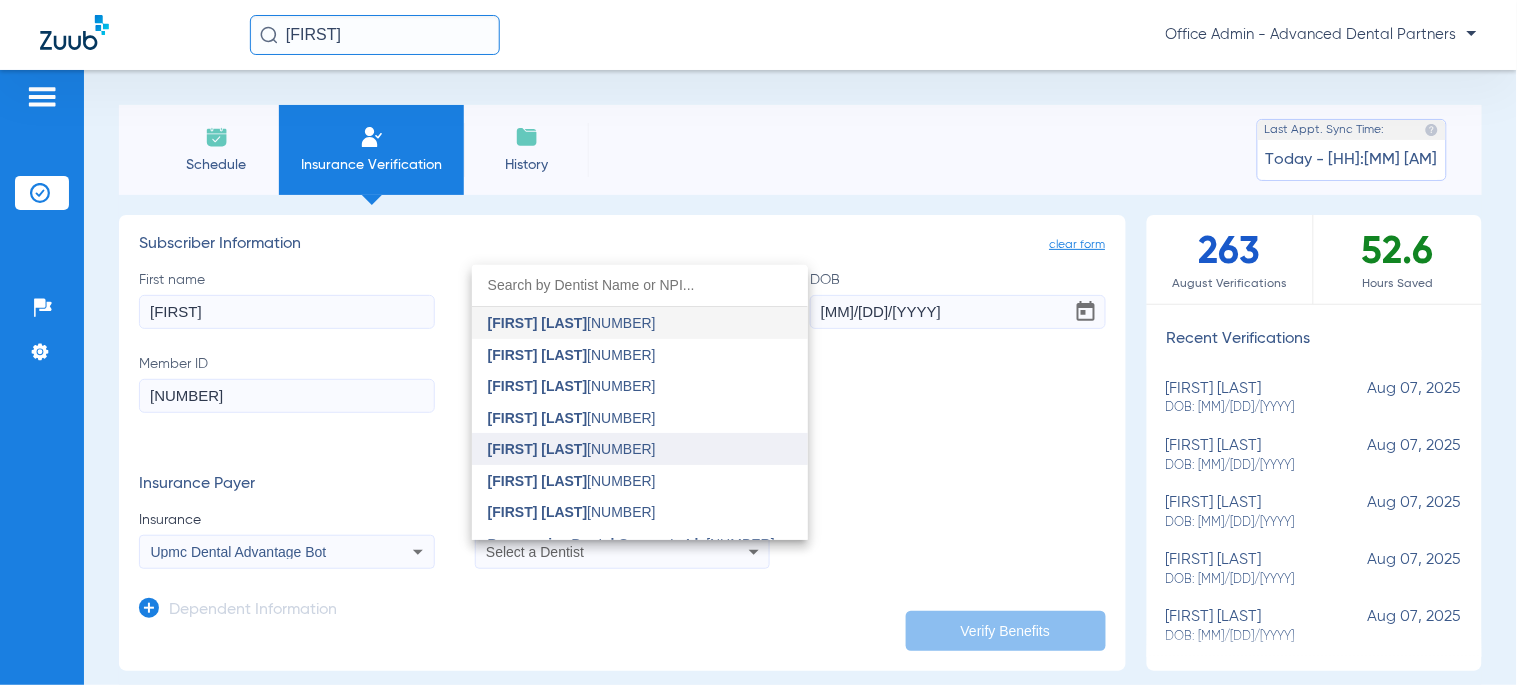 click on "[FIRST] [LAST]  [NUMBER]" at bounding box center [640, 449] 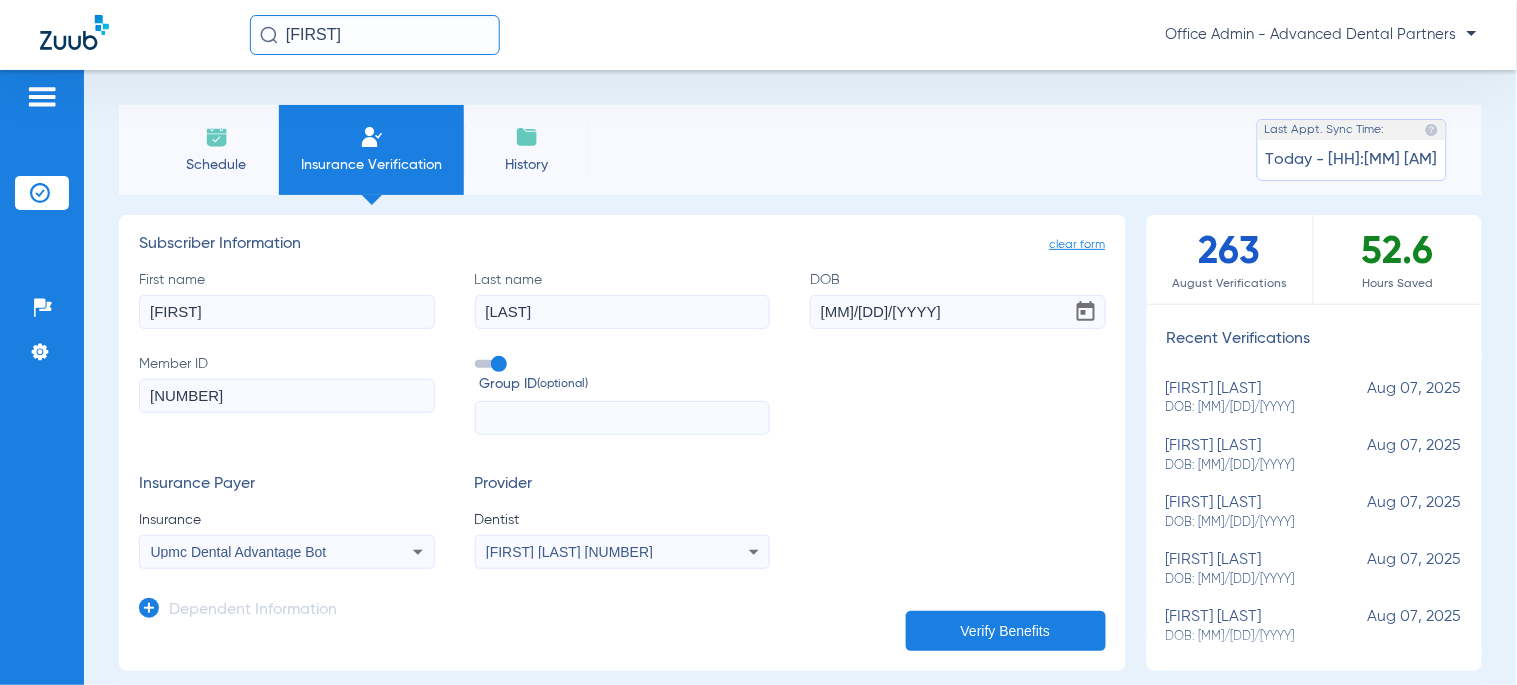 click on "Verify Benefits" 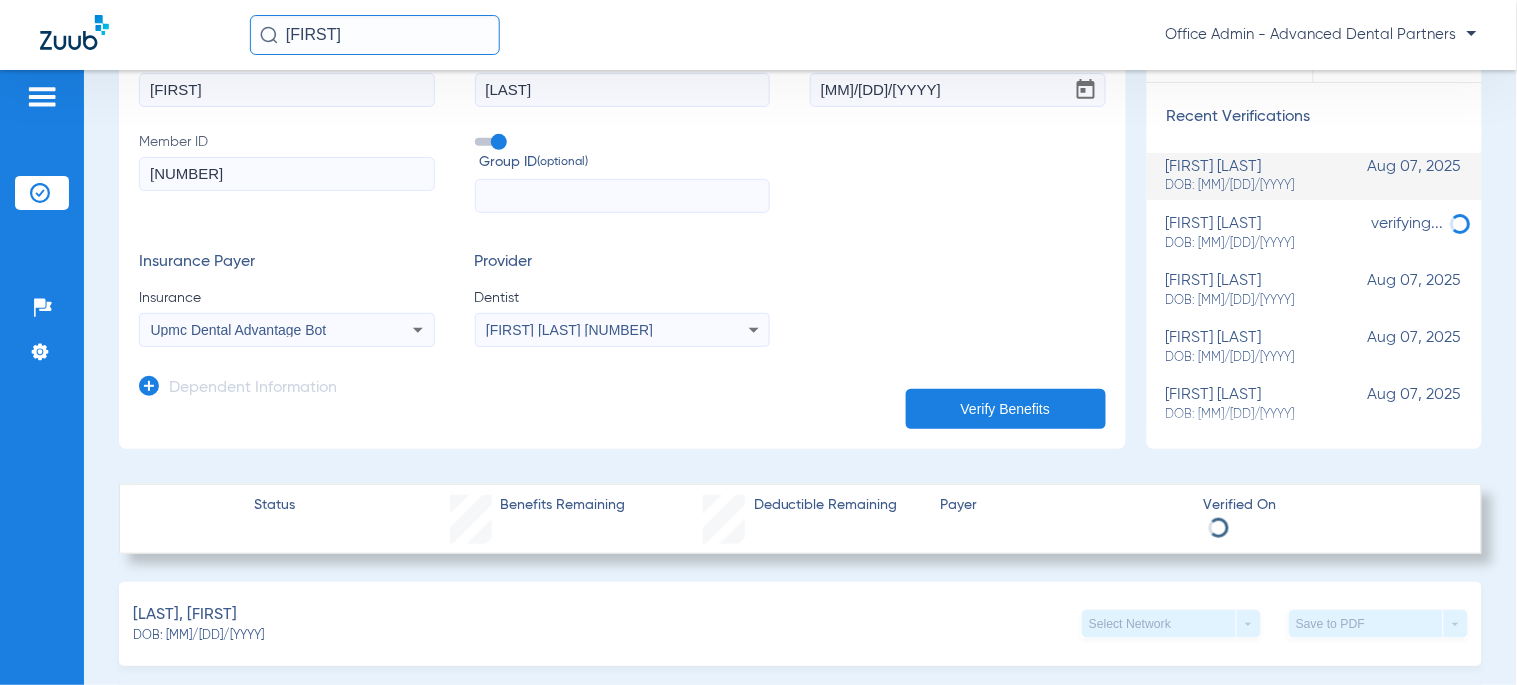 scroll, scrollTop: 465, scrollLeft: 0, axis: vertical 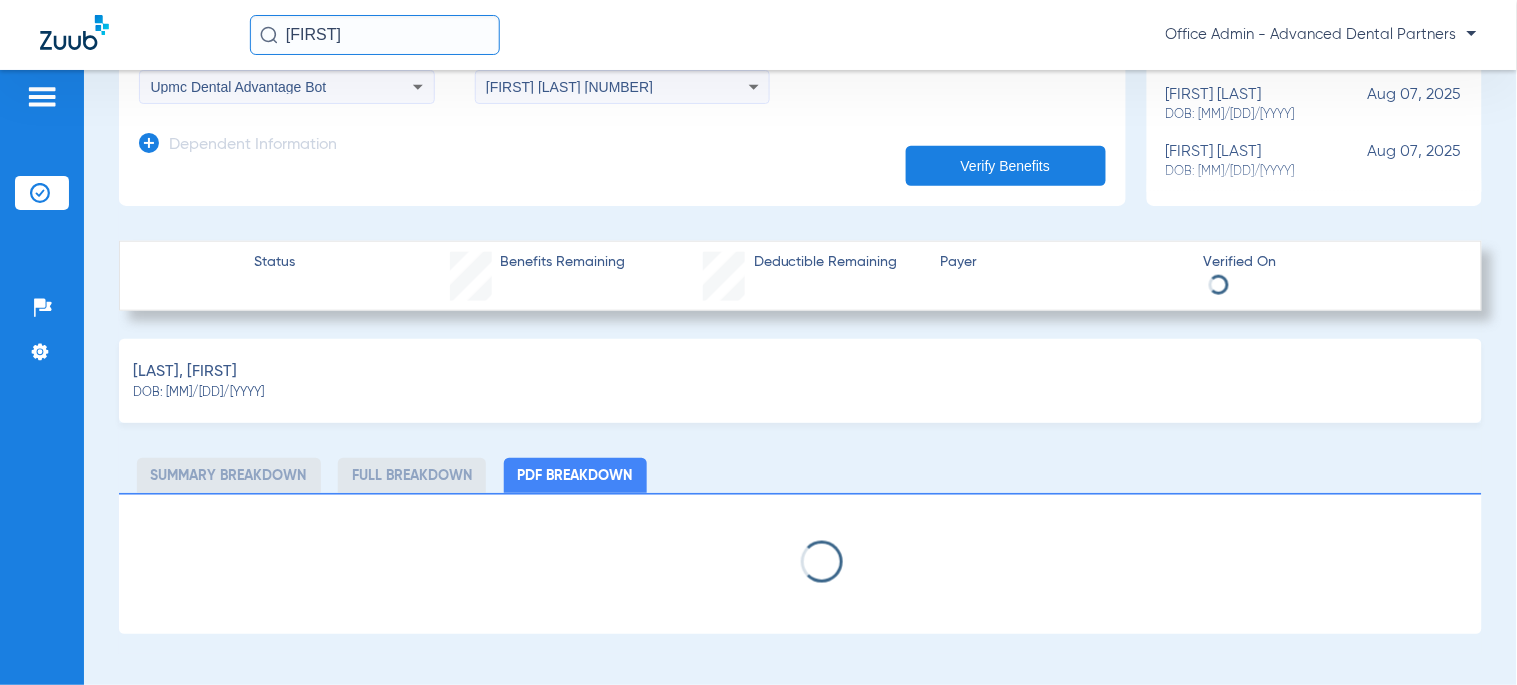 select on "page-width" 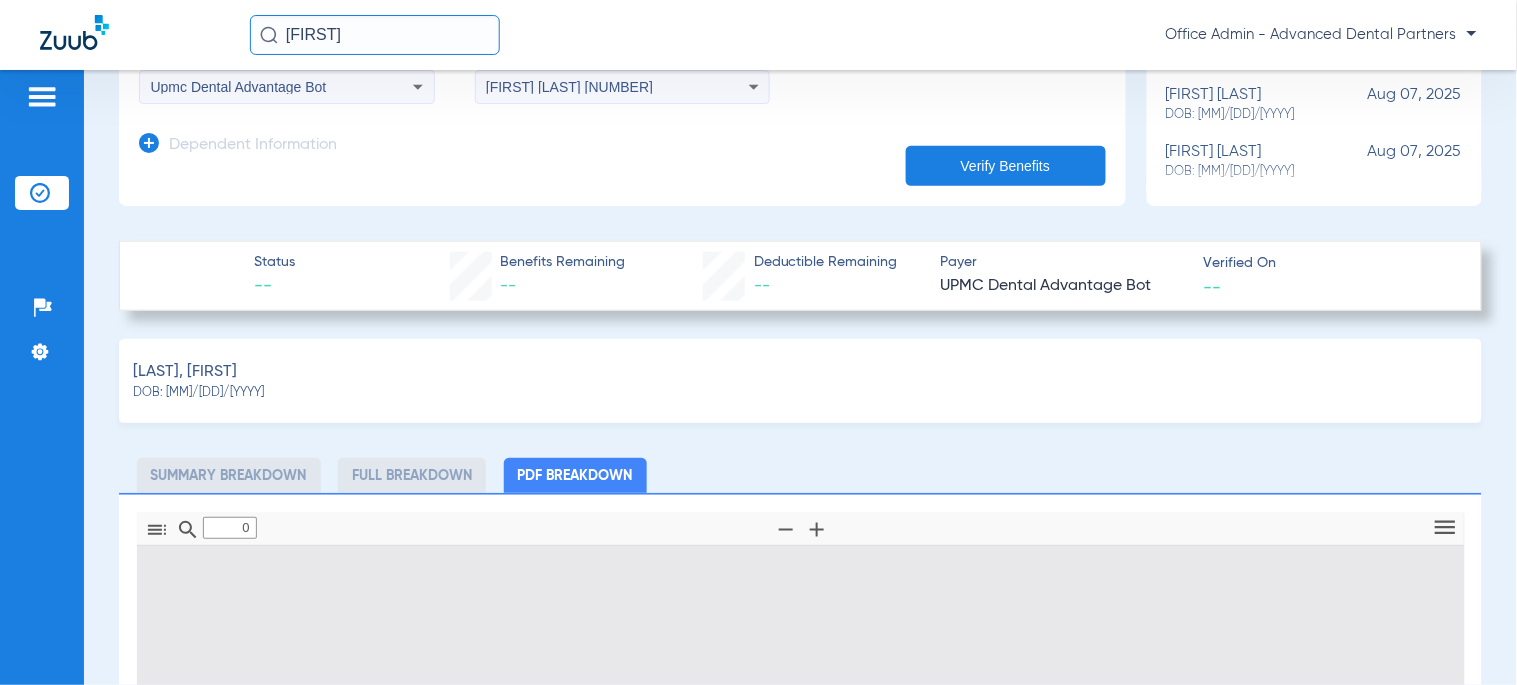 type on "1" 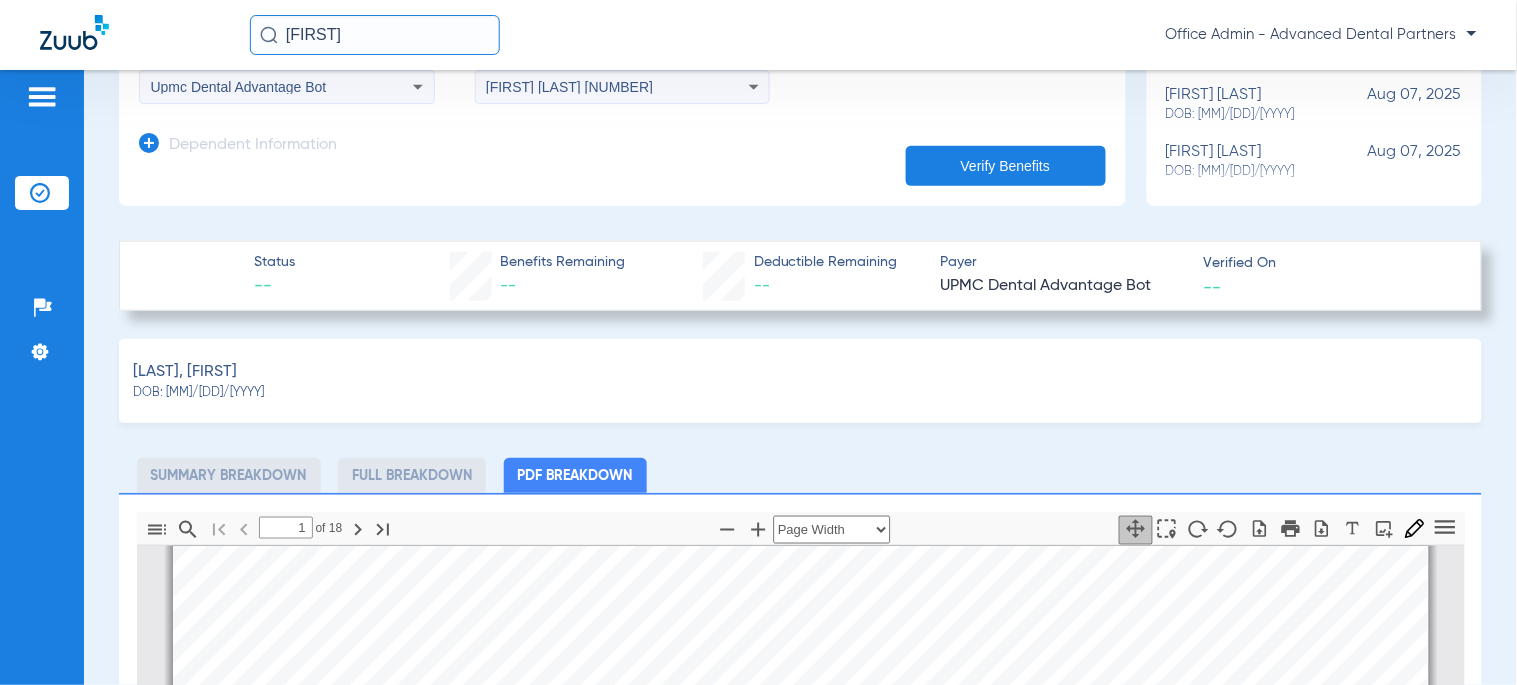 scroll, scrollTop: 565, scrollLeft: 0, axis: vertical 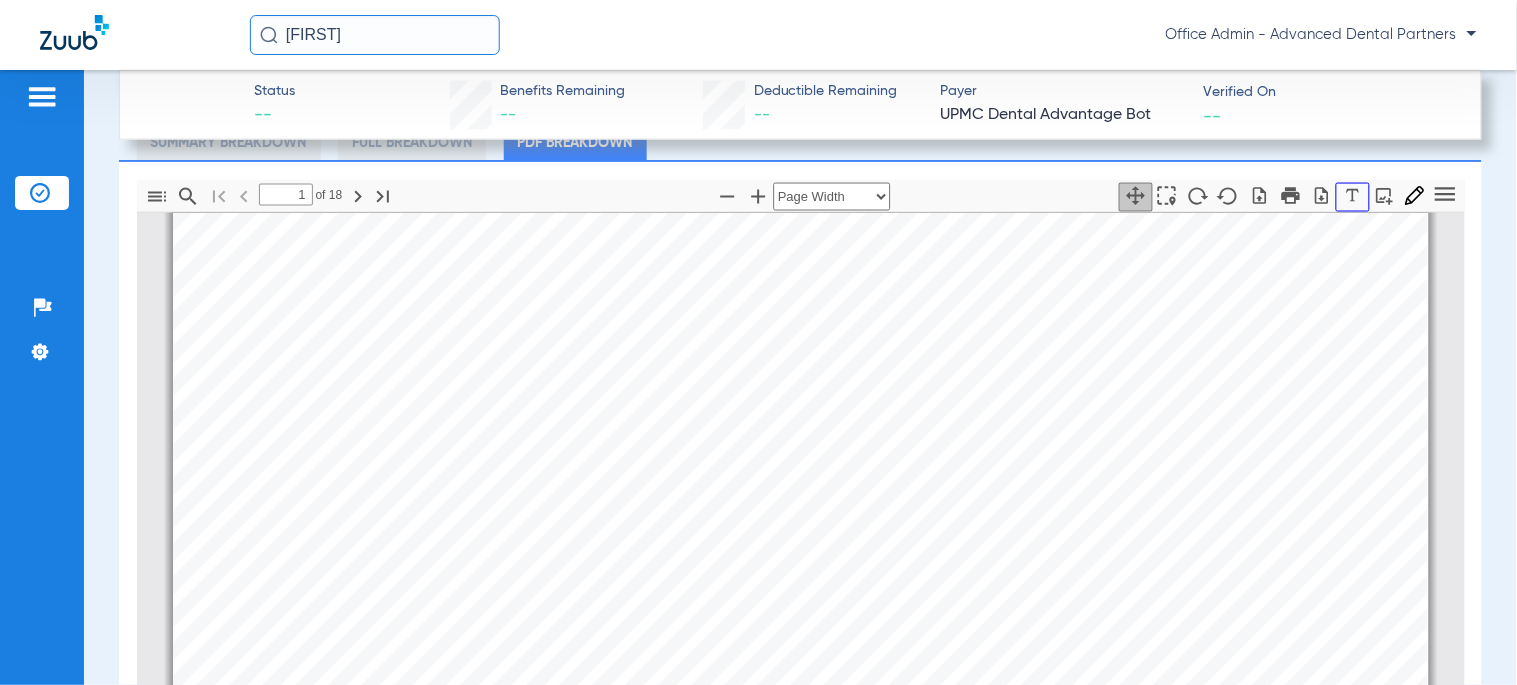 click at bounding box center (1353, 197) 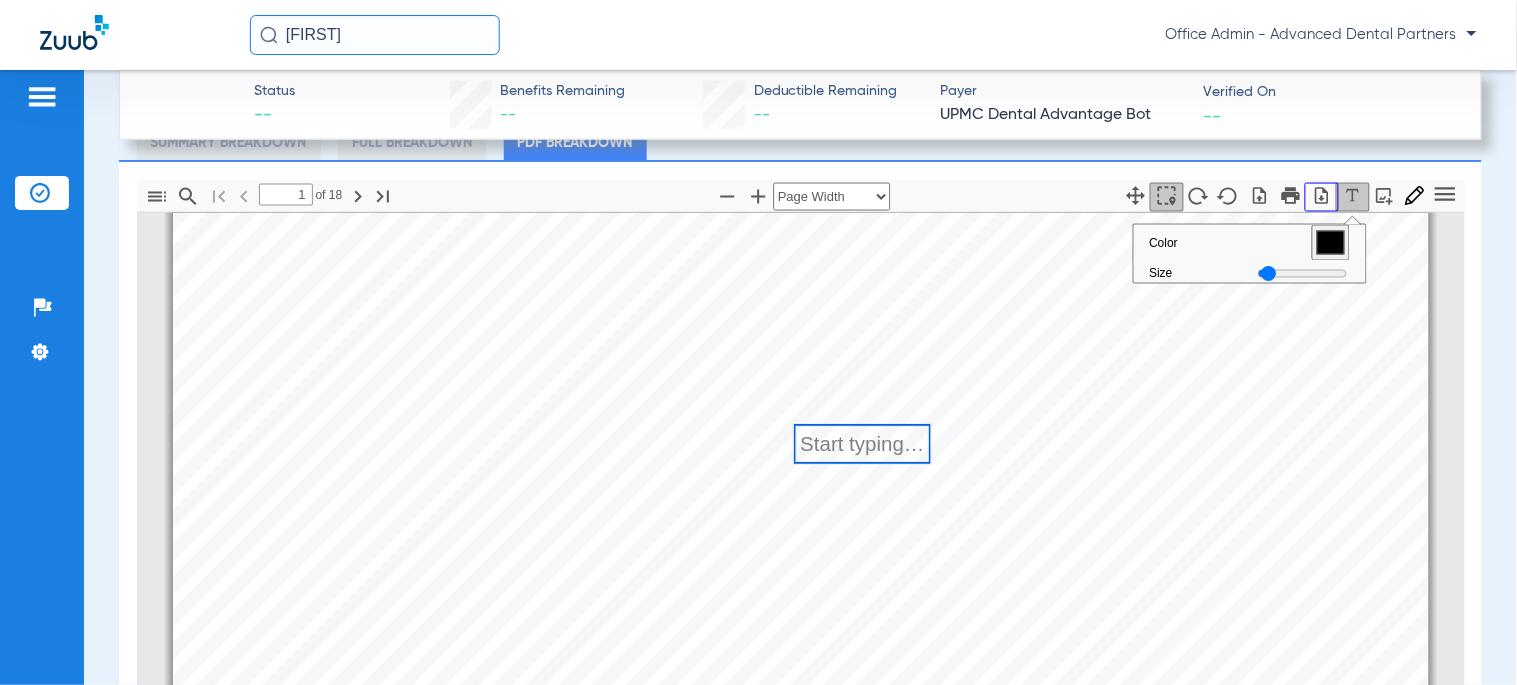 click 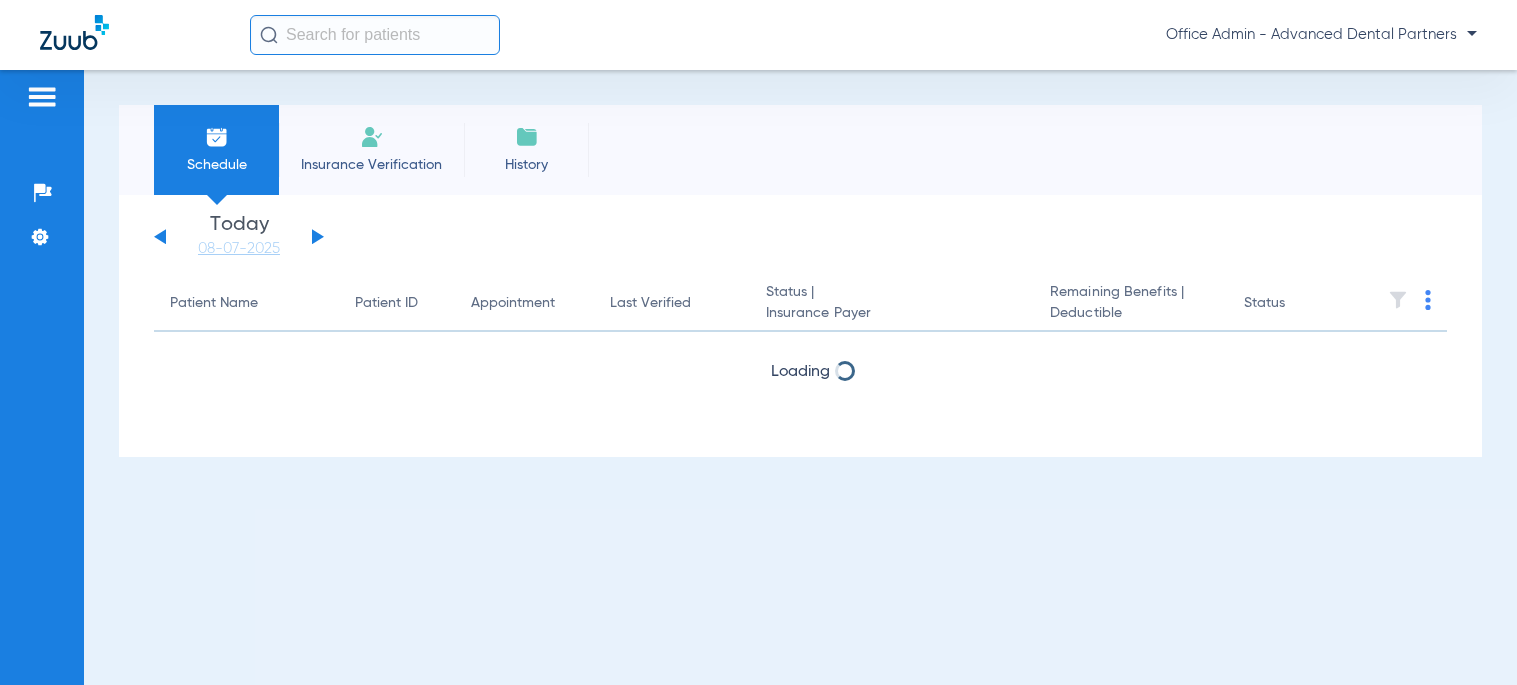 scroll, scrollTop: 0, scrollLeft: 0, axis: both 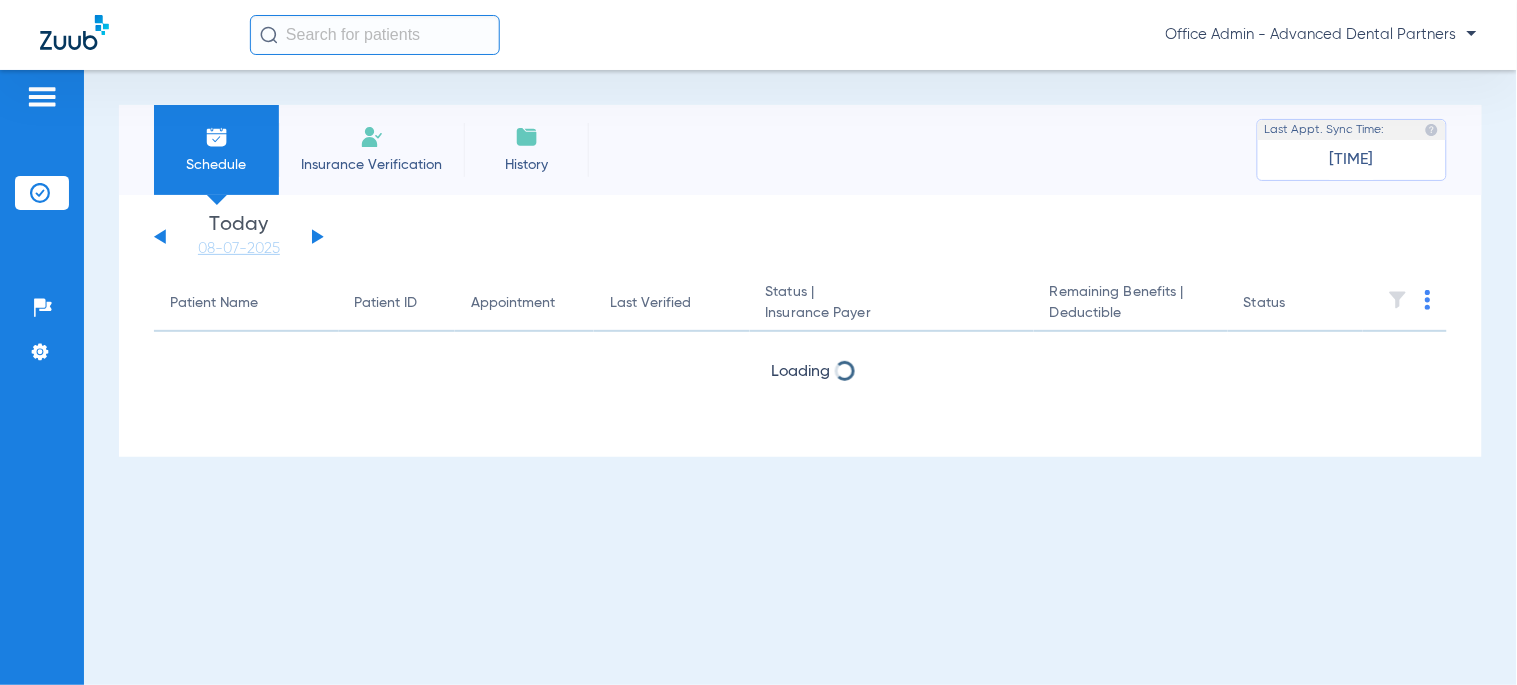 click 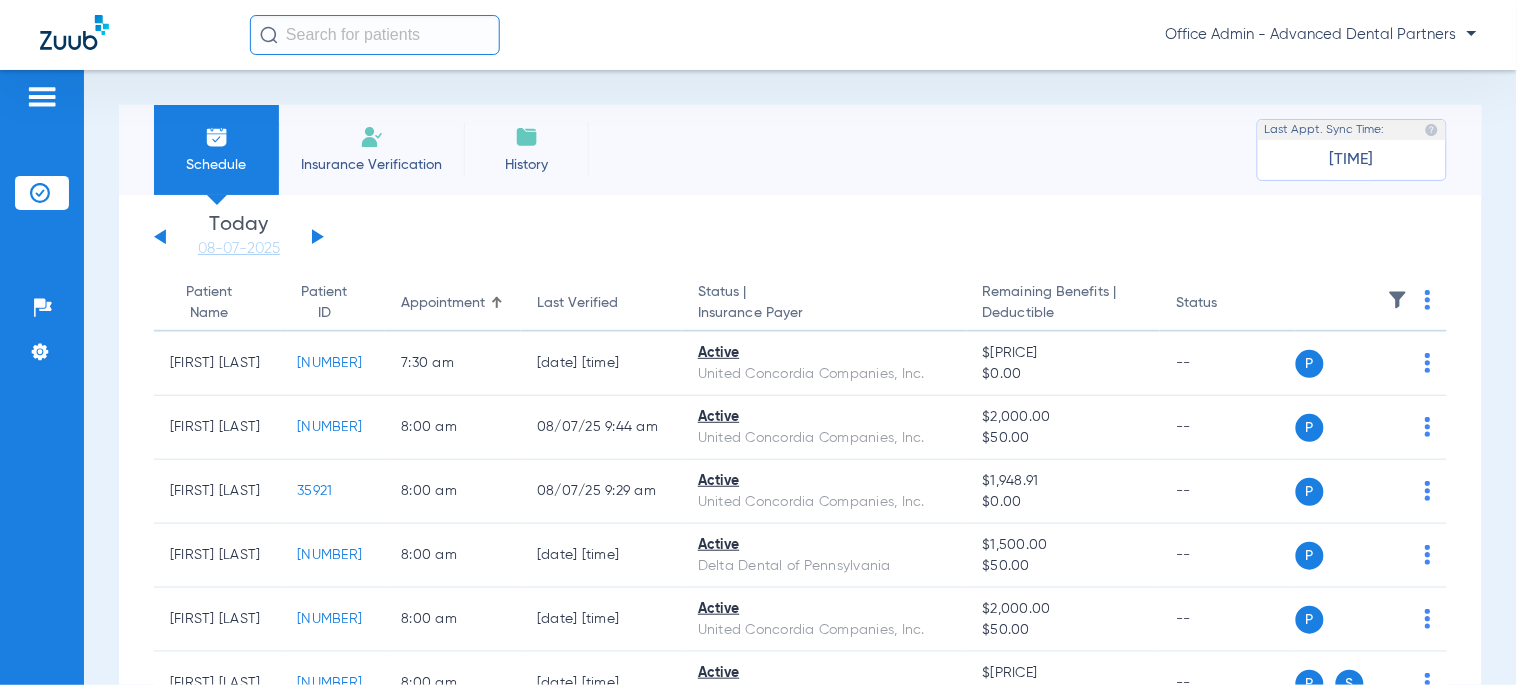 click 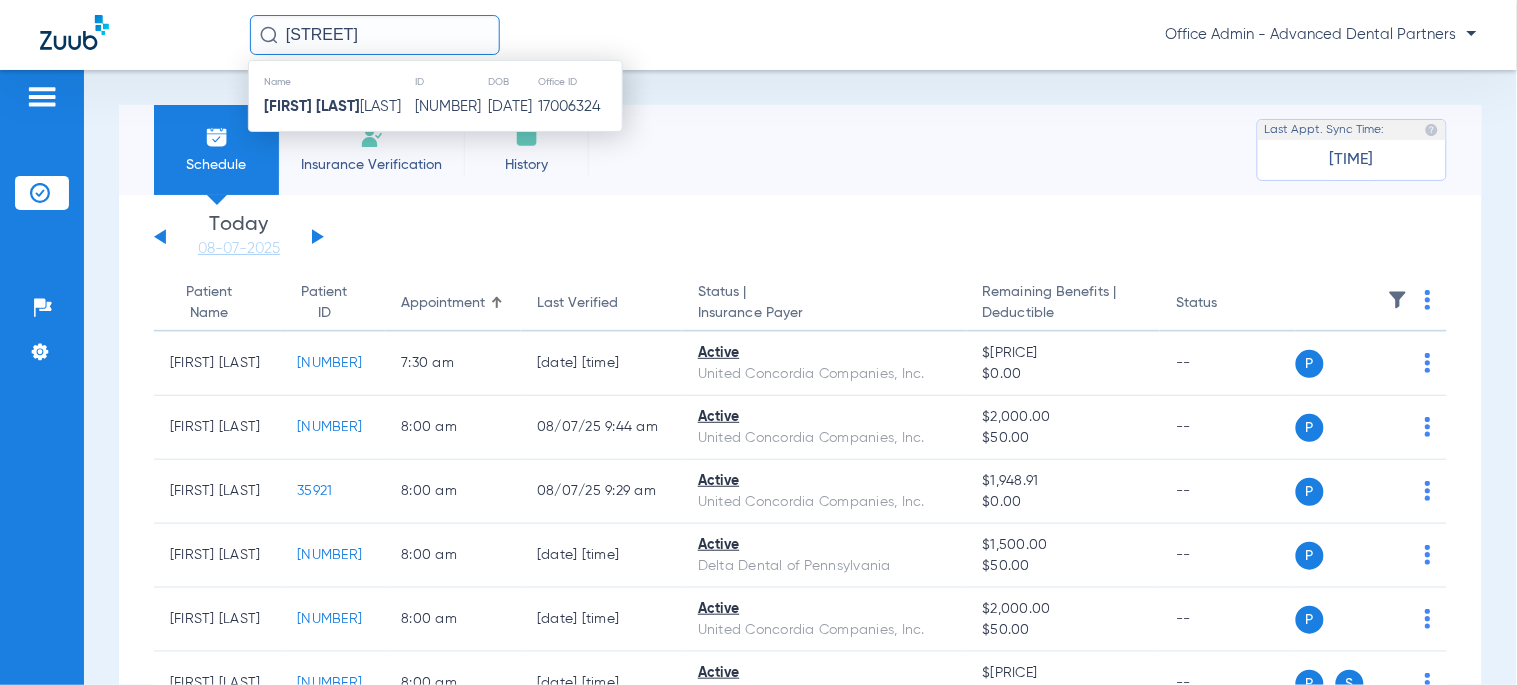 click on "[FIRST] [LAST]" 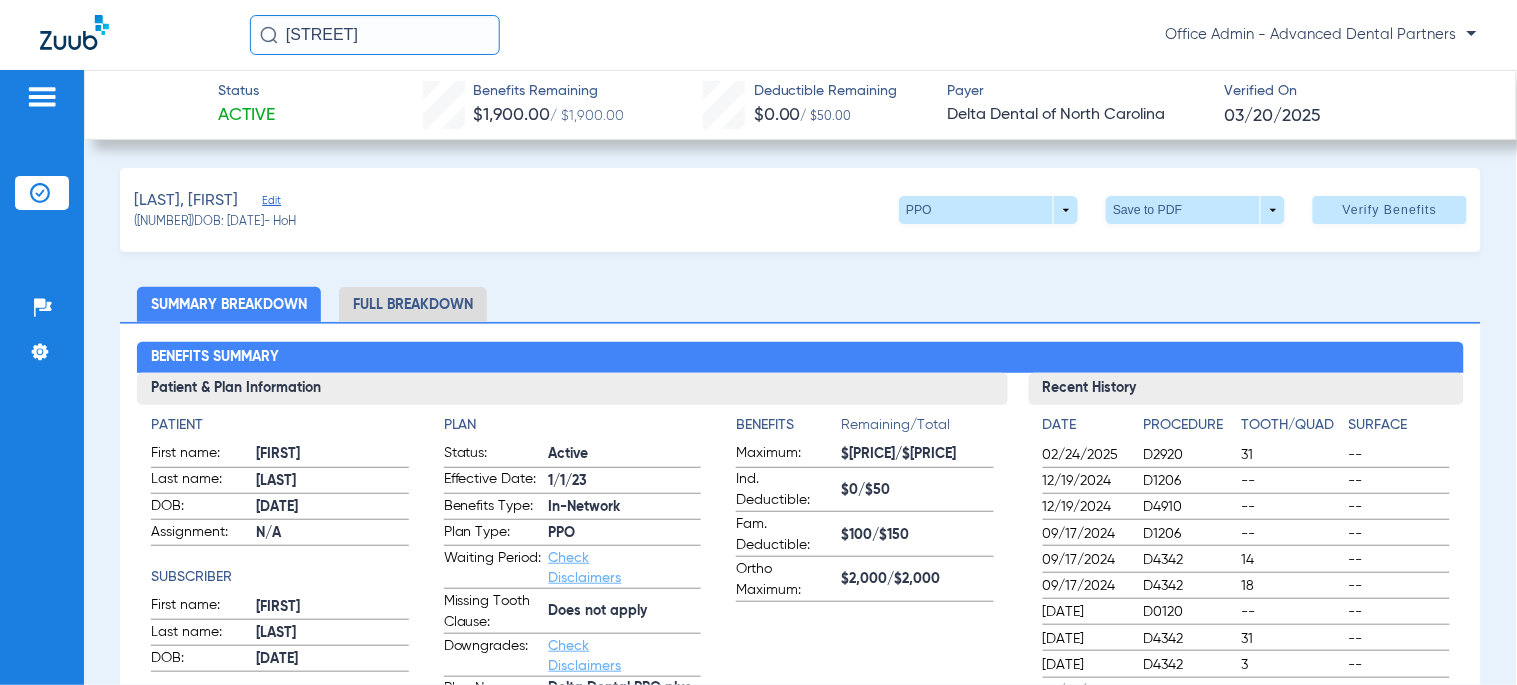click on "Full Breakdown" 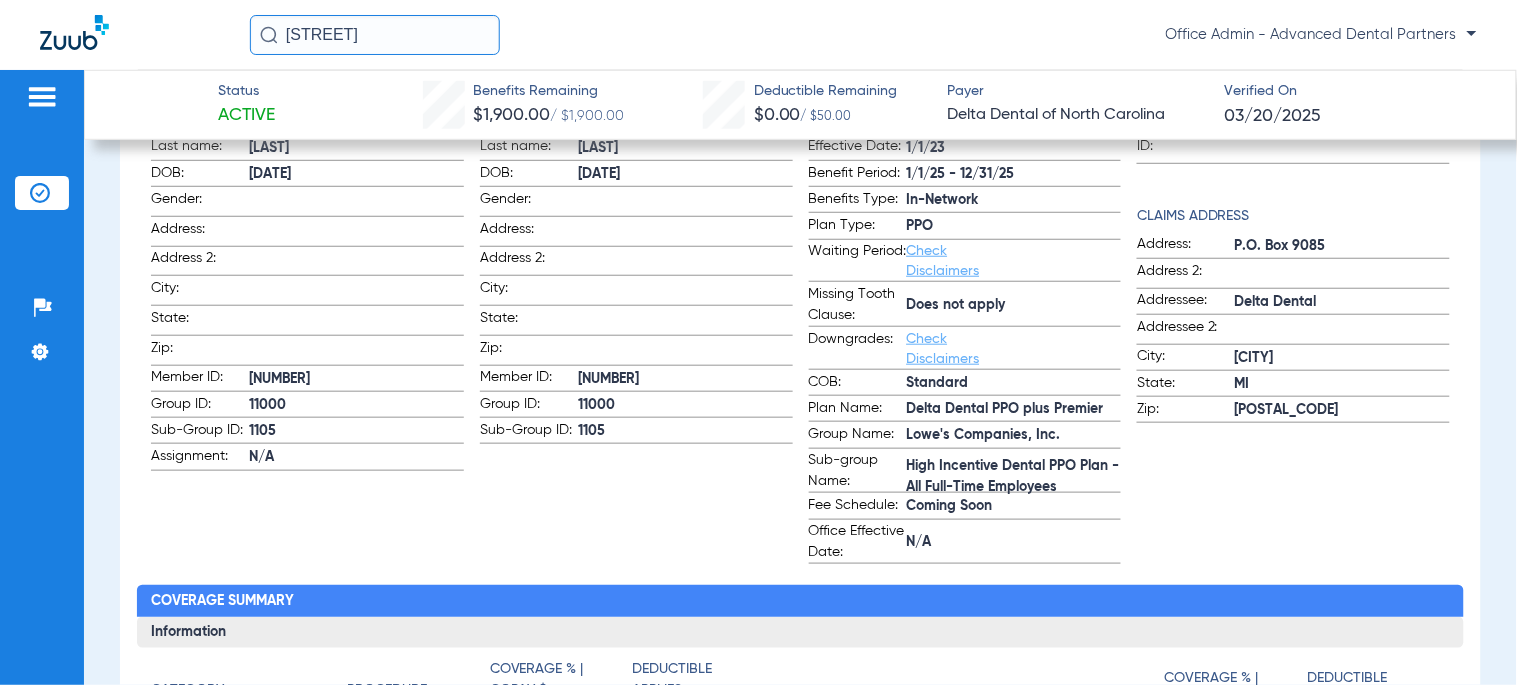 scroll, scrollTop: 222, scrollLeft: 0, axis: vertical 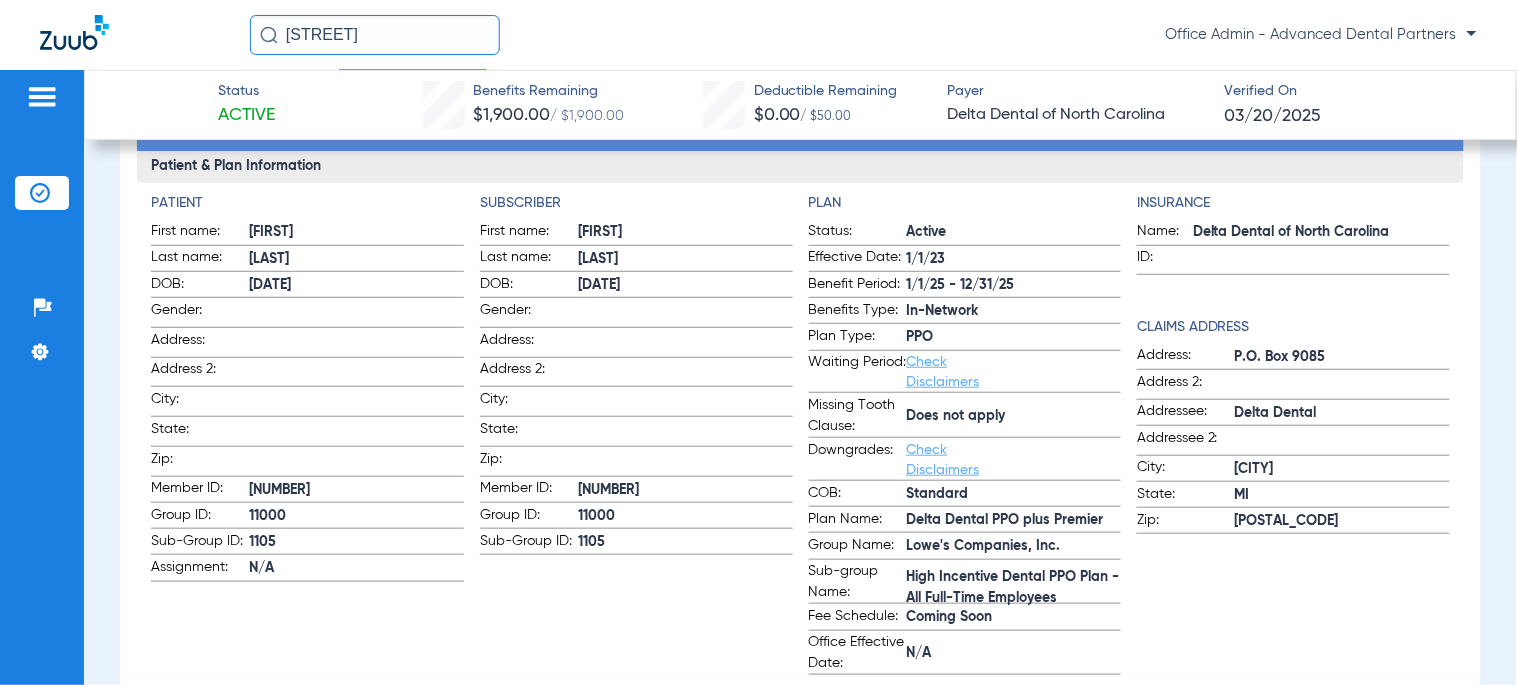 click on "marsha st" 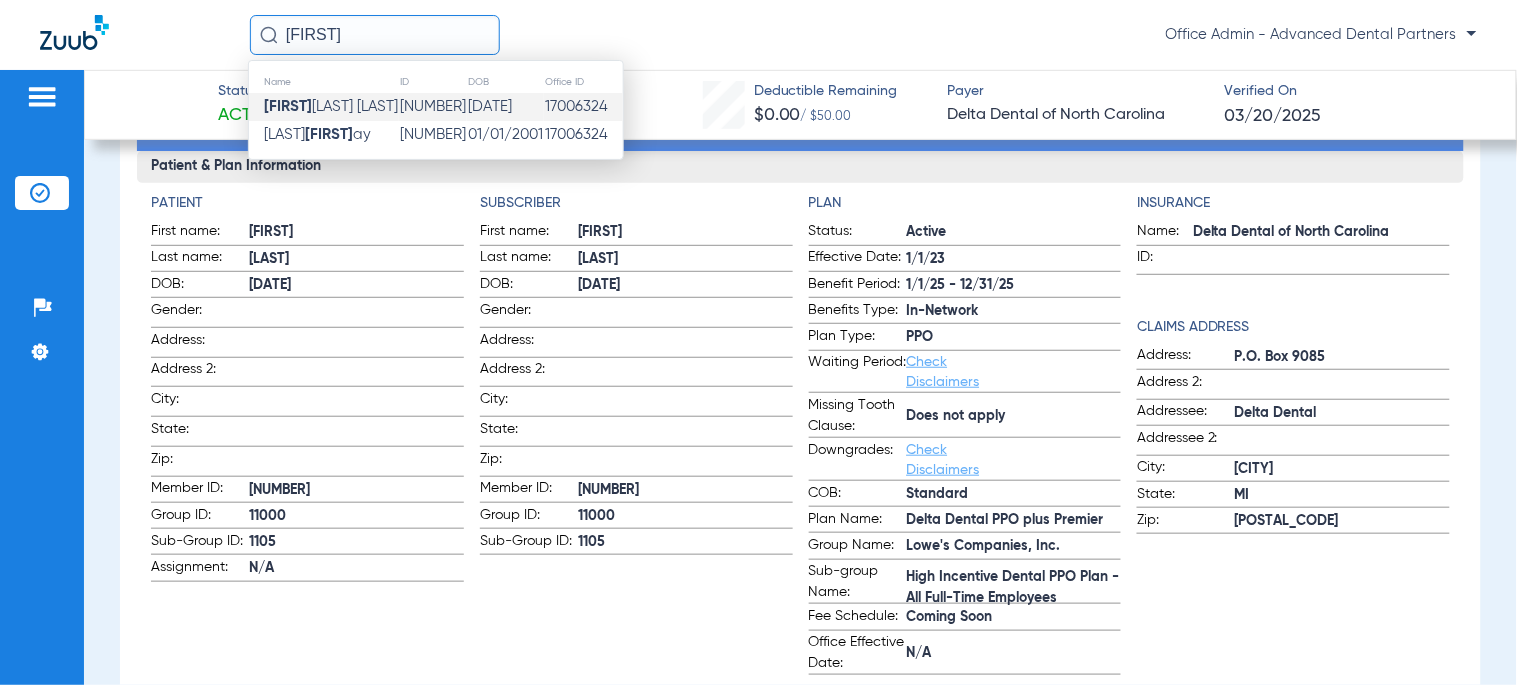 click on "17006324" 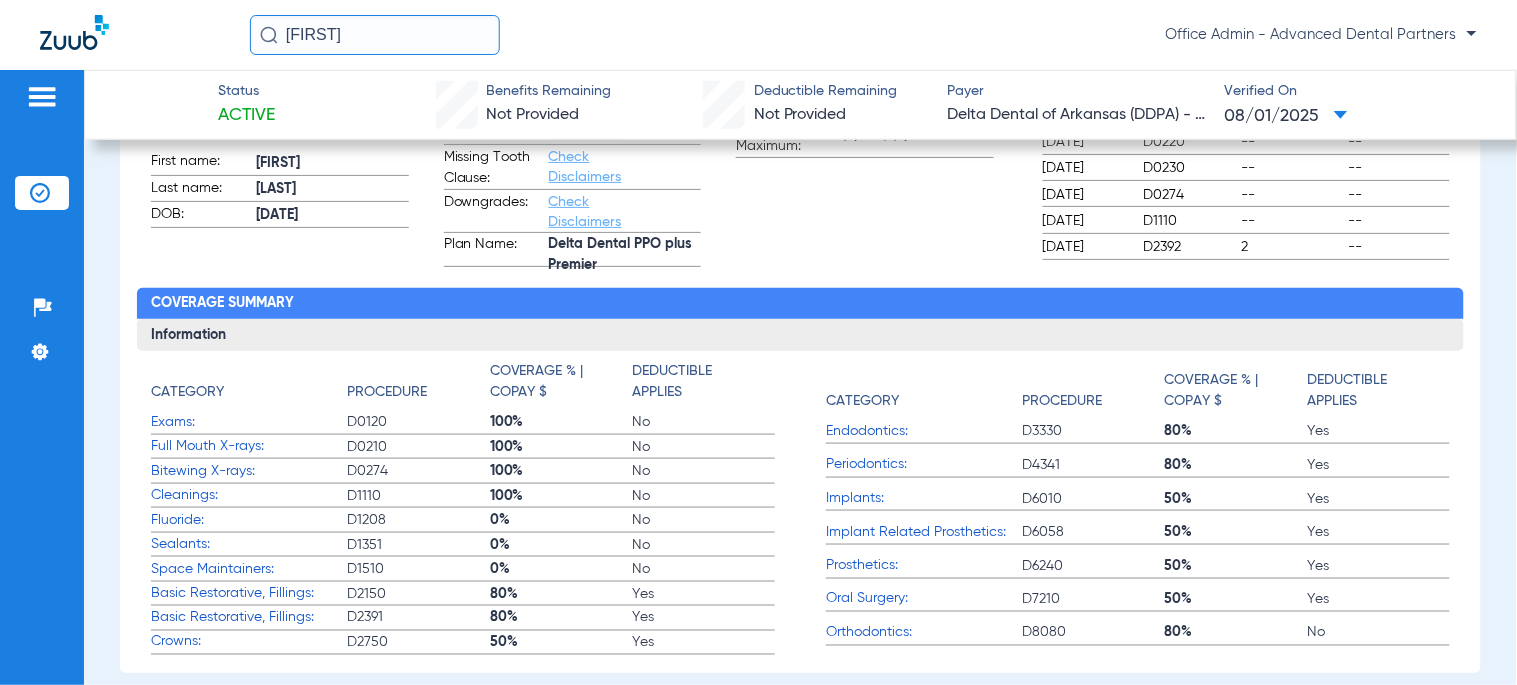 scroll, scrollTop: 111, scrollLeft: 0, axis: vertical 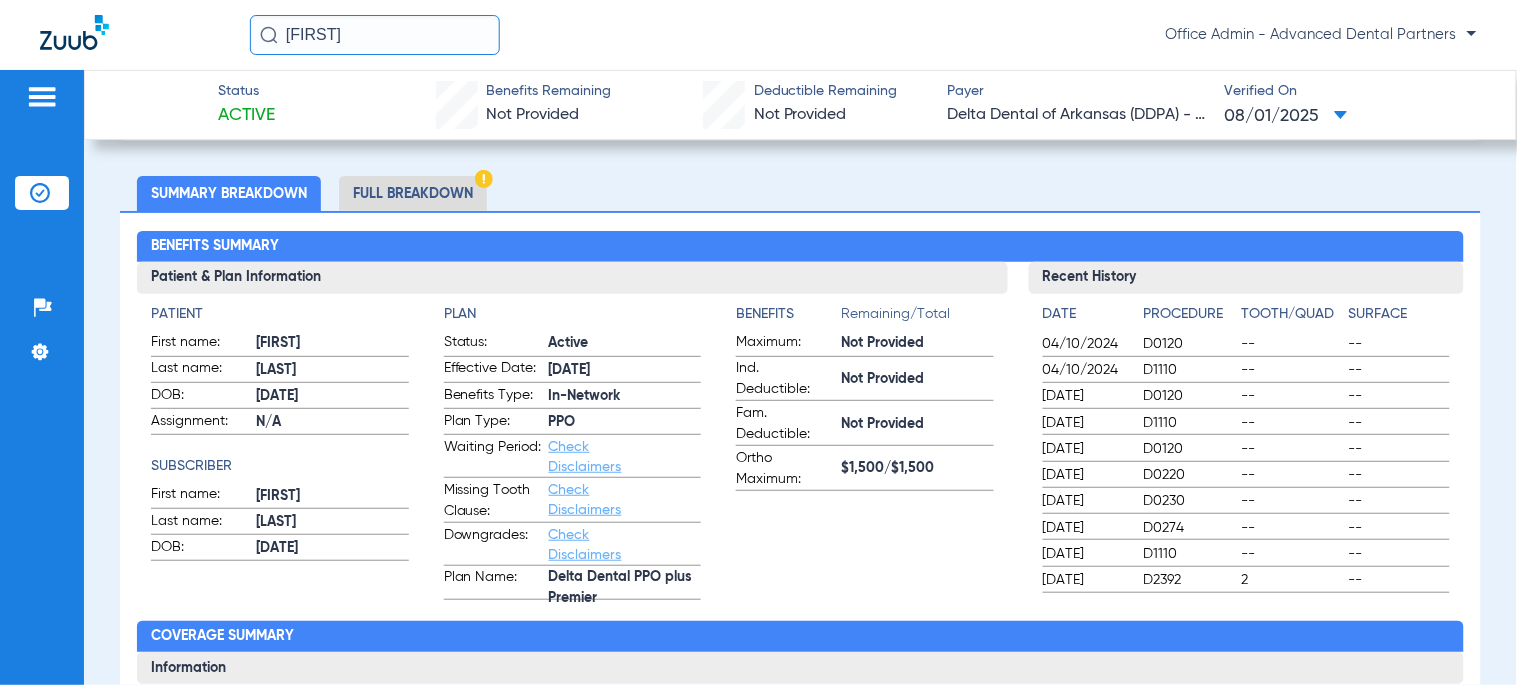 click on "Full Breakdown" 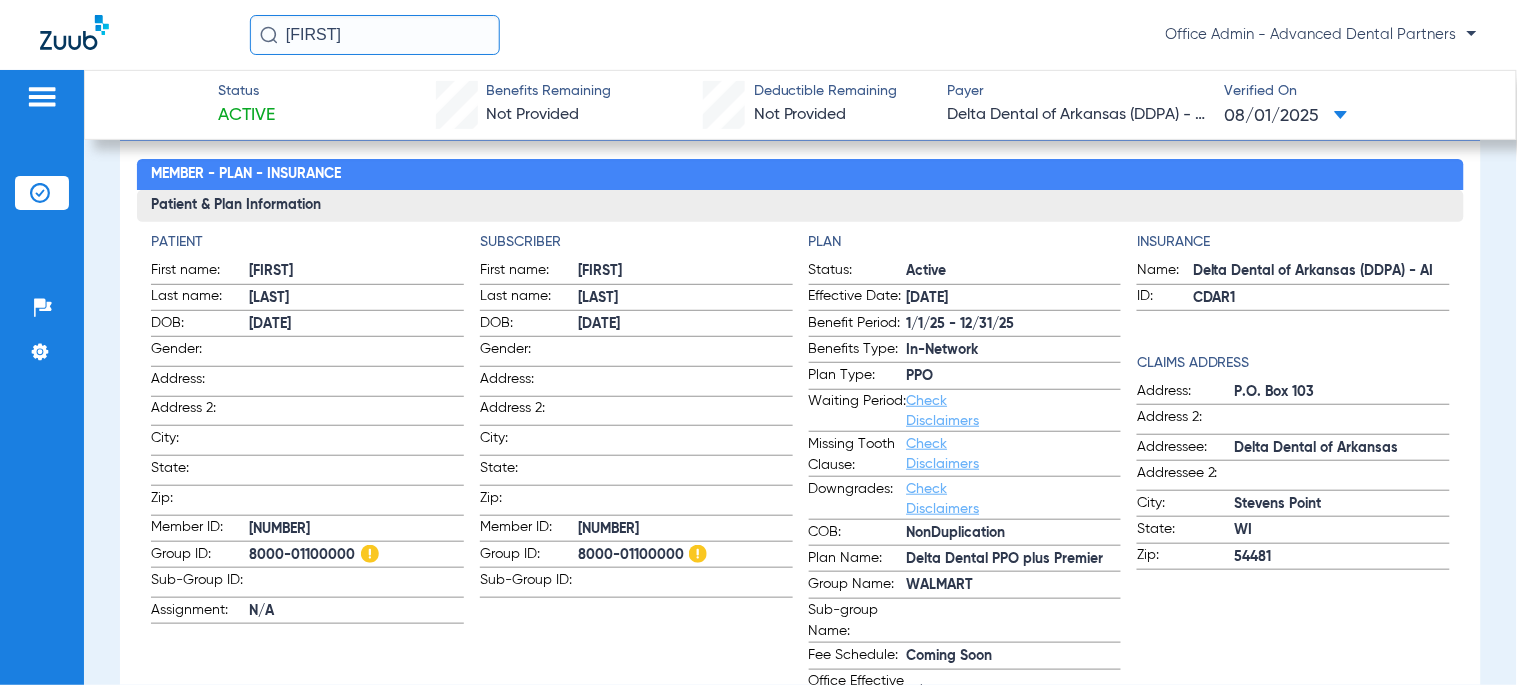 scroll, scrollTop: 222, scrollLeft: 0, axis: vertical 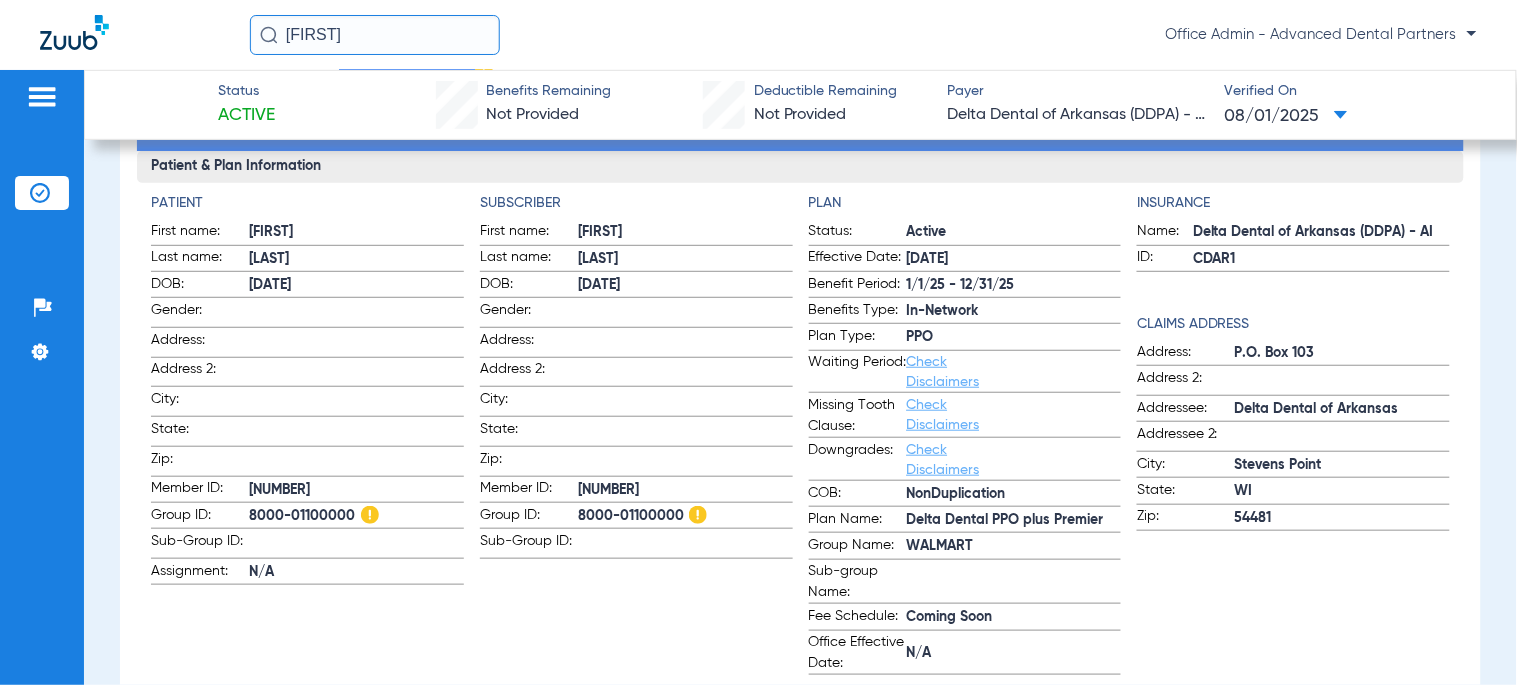 click on "[FIRST]" 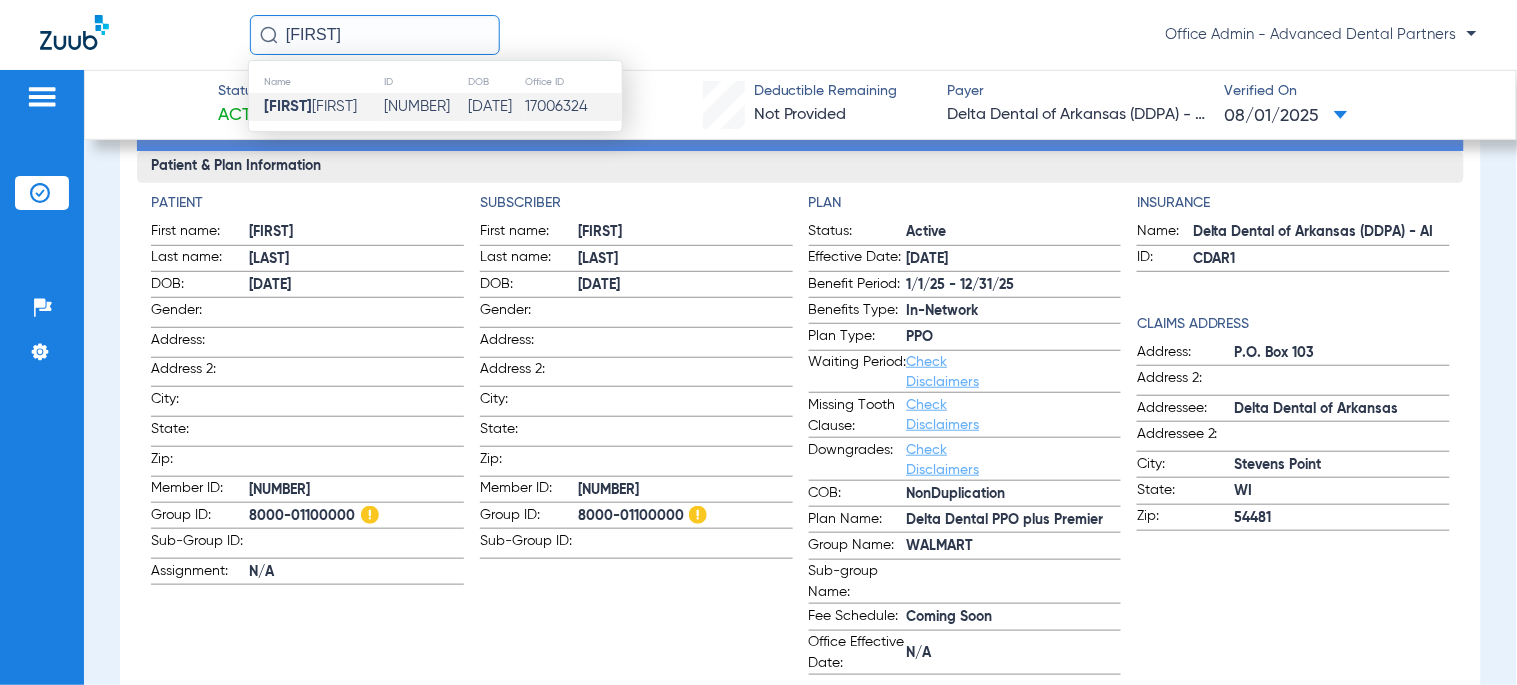 click on "38127" 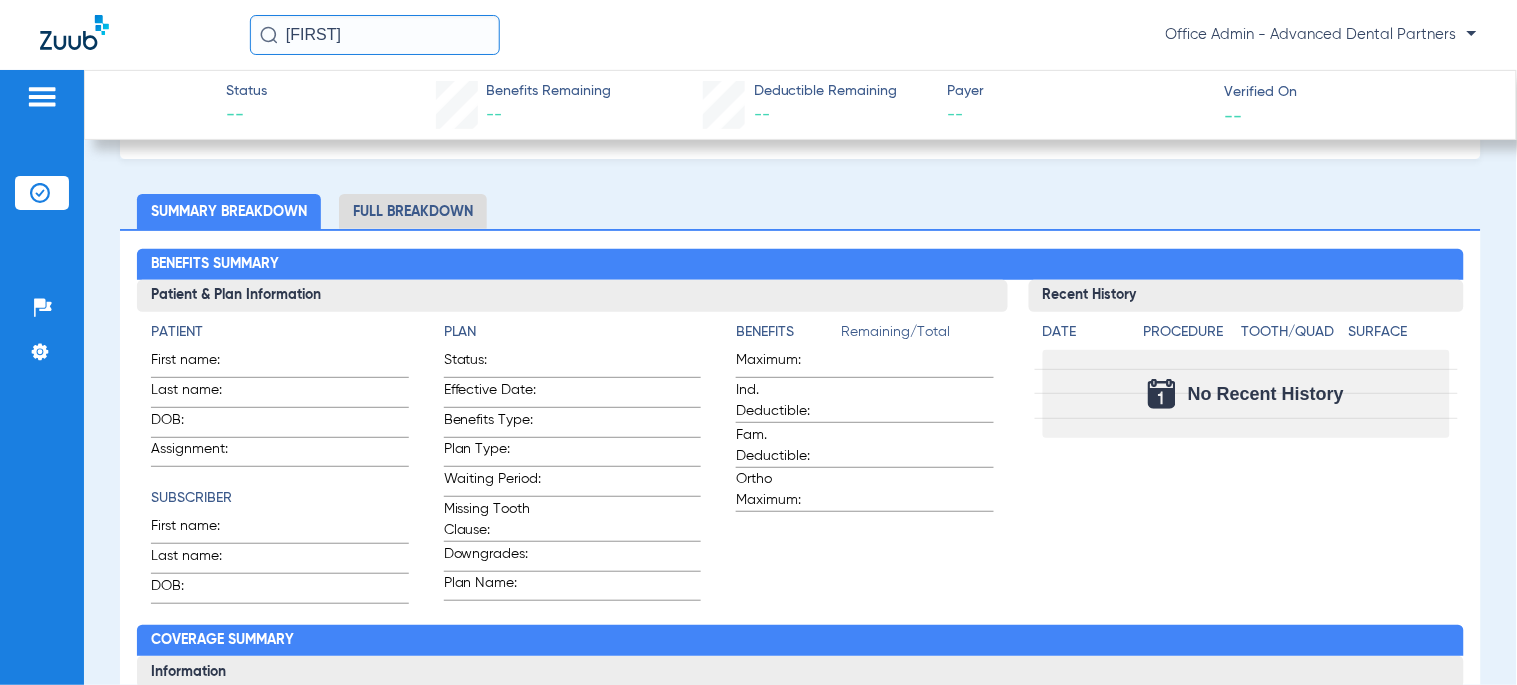 scroll, scrollTop: 0, scrollLeft: 0, axis: both 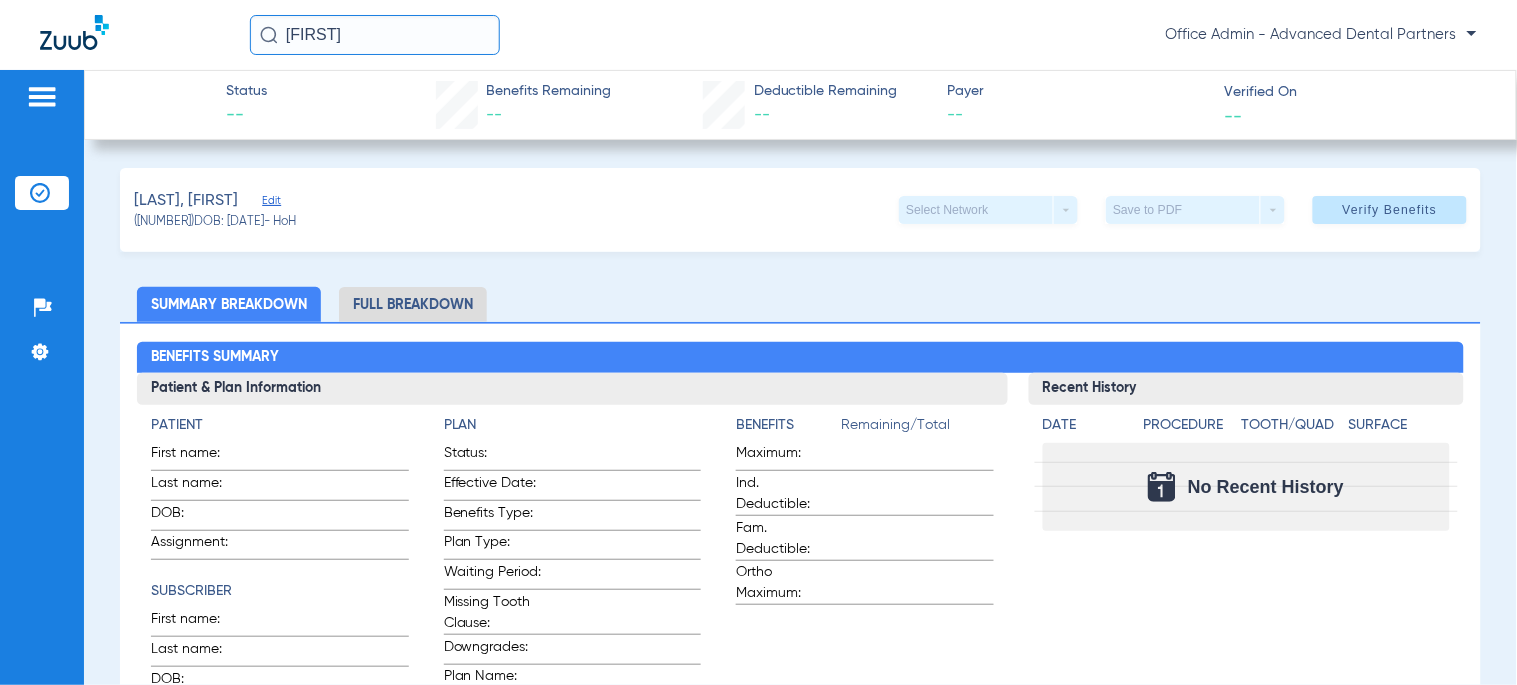 click on "paulese" 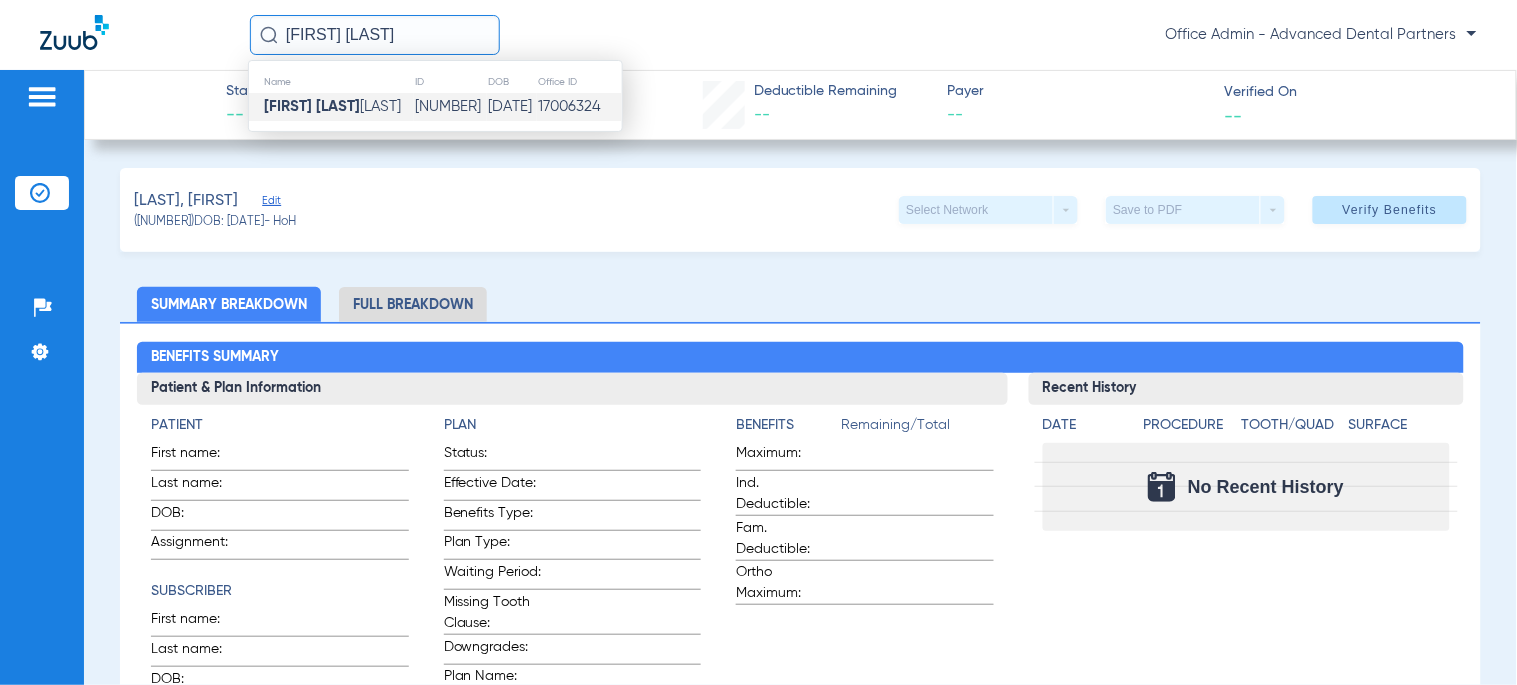type on "jorge rod" 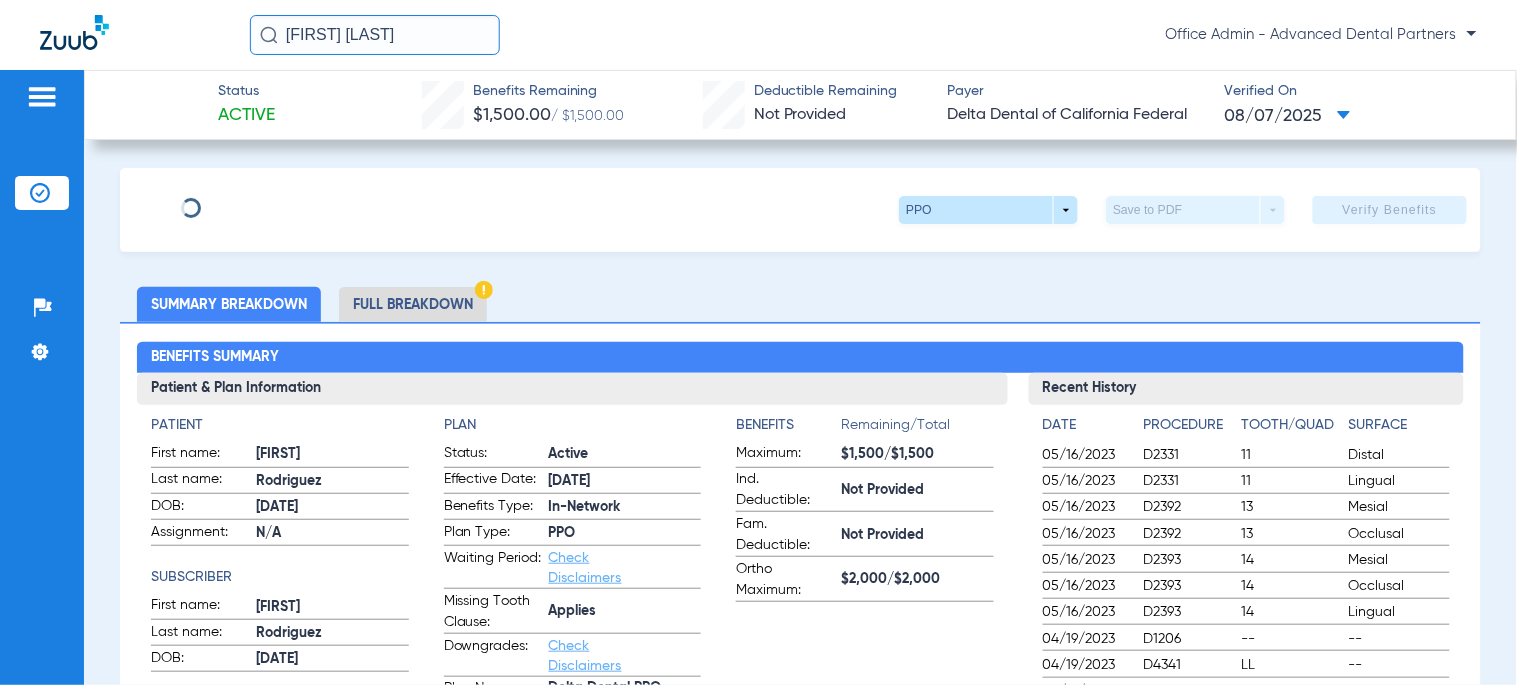click on "Full Breakdown" 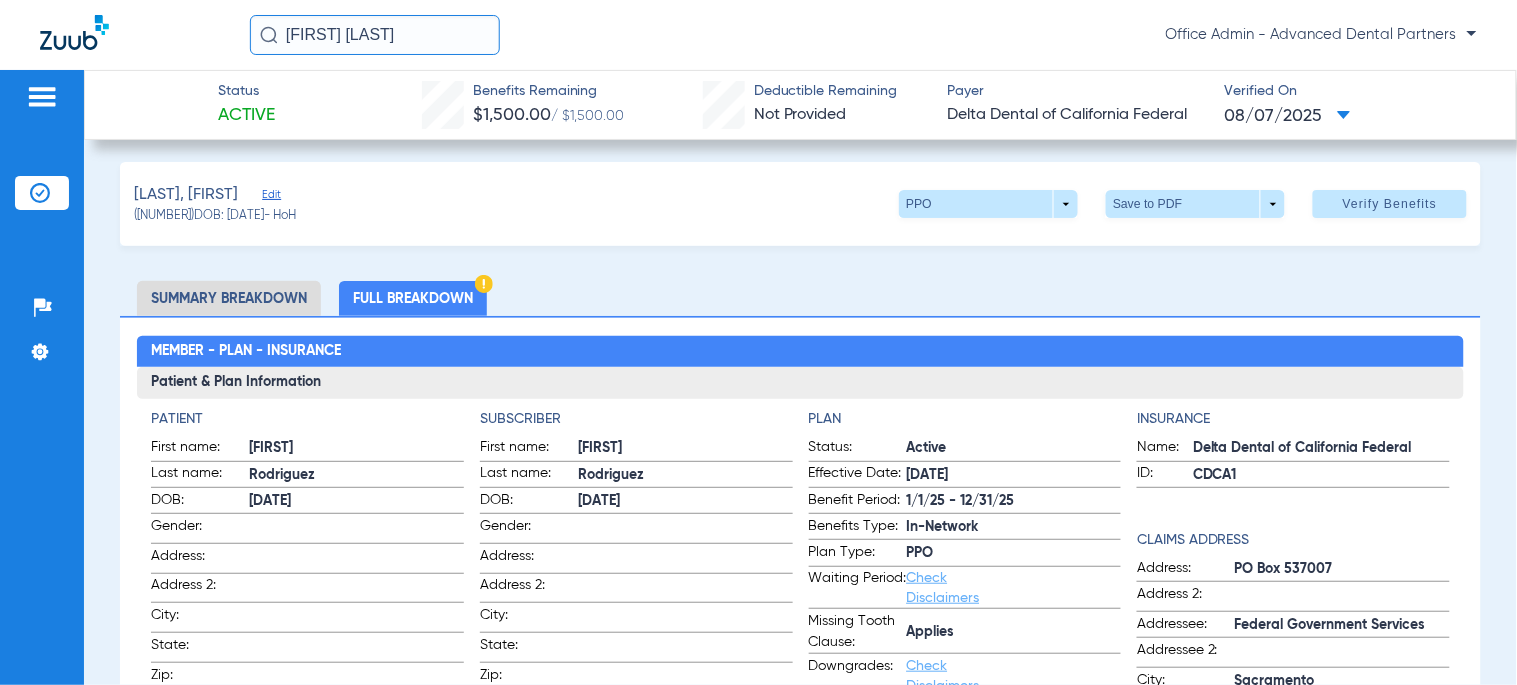 scroll, scrollTop: 0, scrollLeft: 0, axis: both 